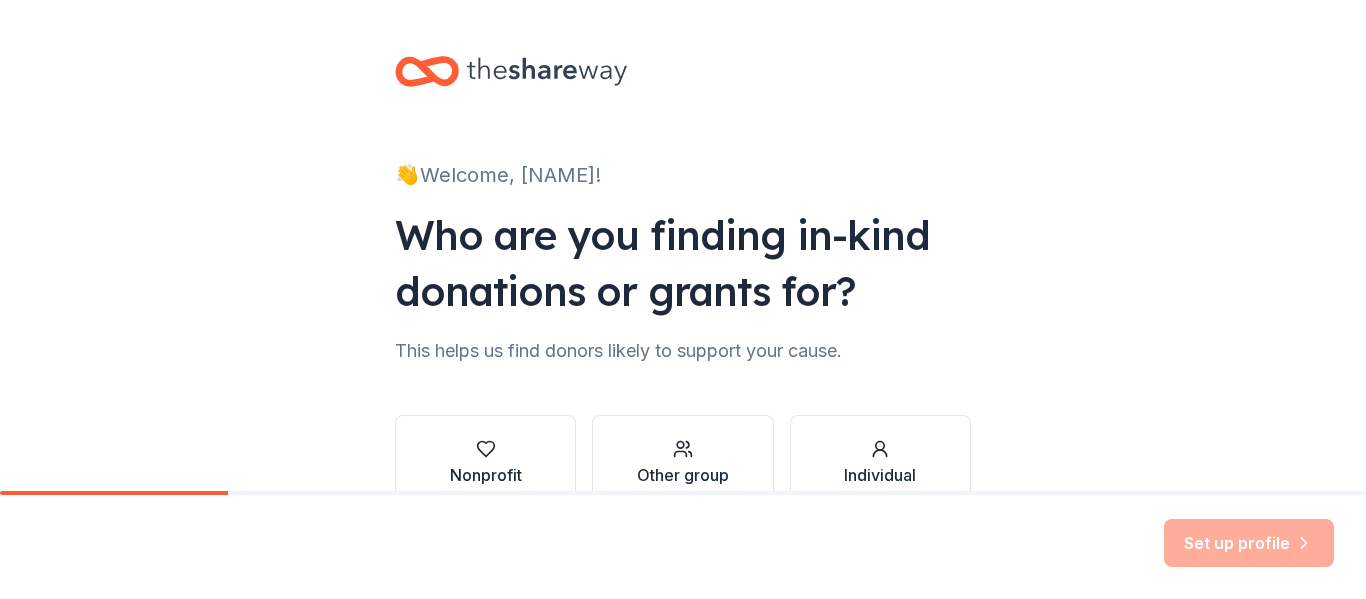 scroll, scrollTop: 0, scrollLeft: 0, axis: both 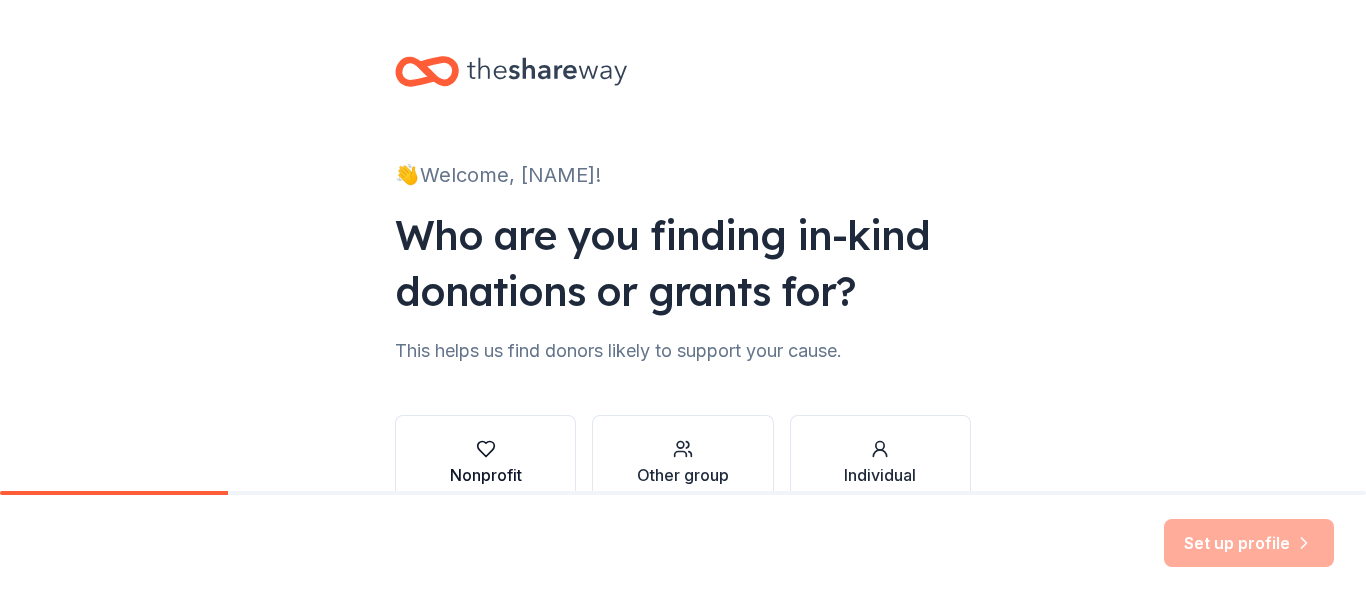 click on "Nonprofit" at bounding box center (486, 475) 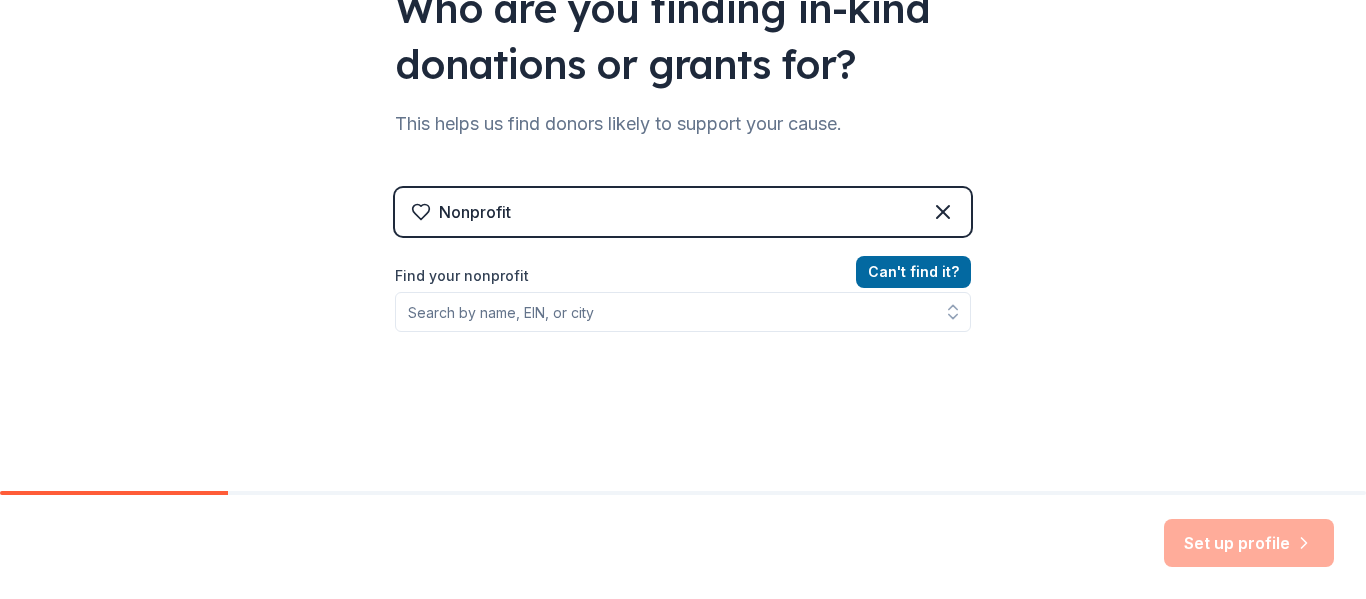 scroll, scrollTop: 267, scrollLeft: 0, axis: vertical 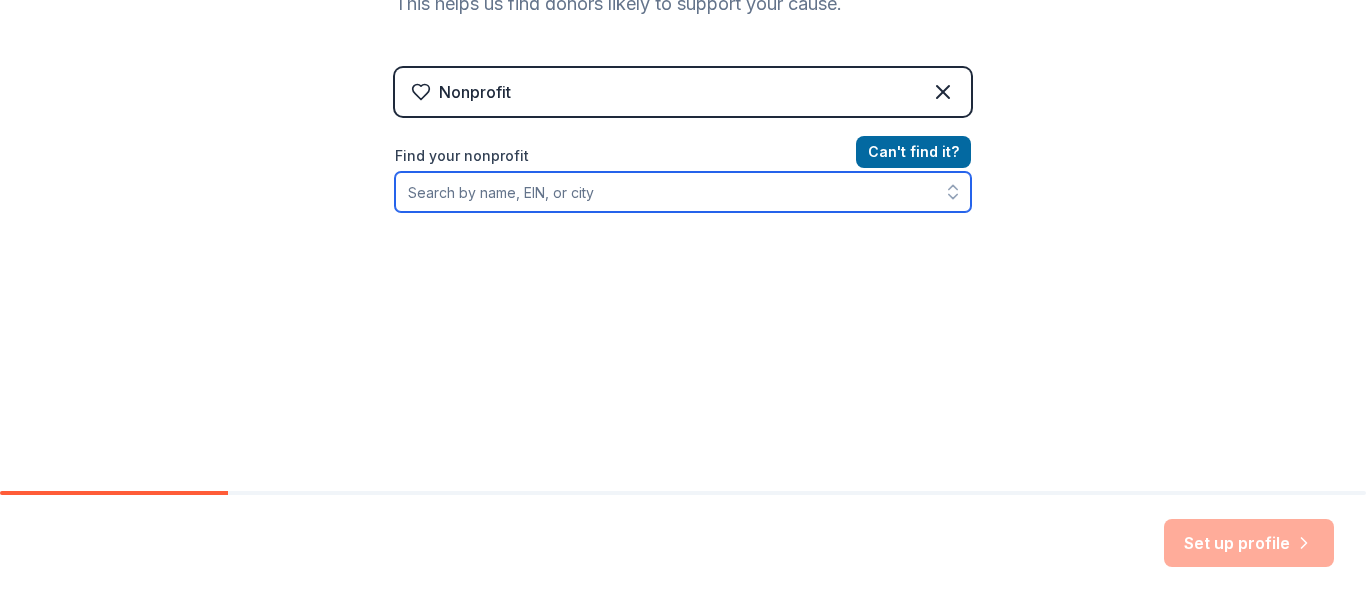 click on "Find your nonprofit" at bounding box center [683, 192] 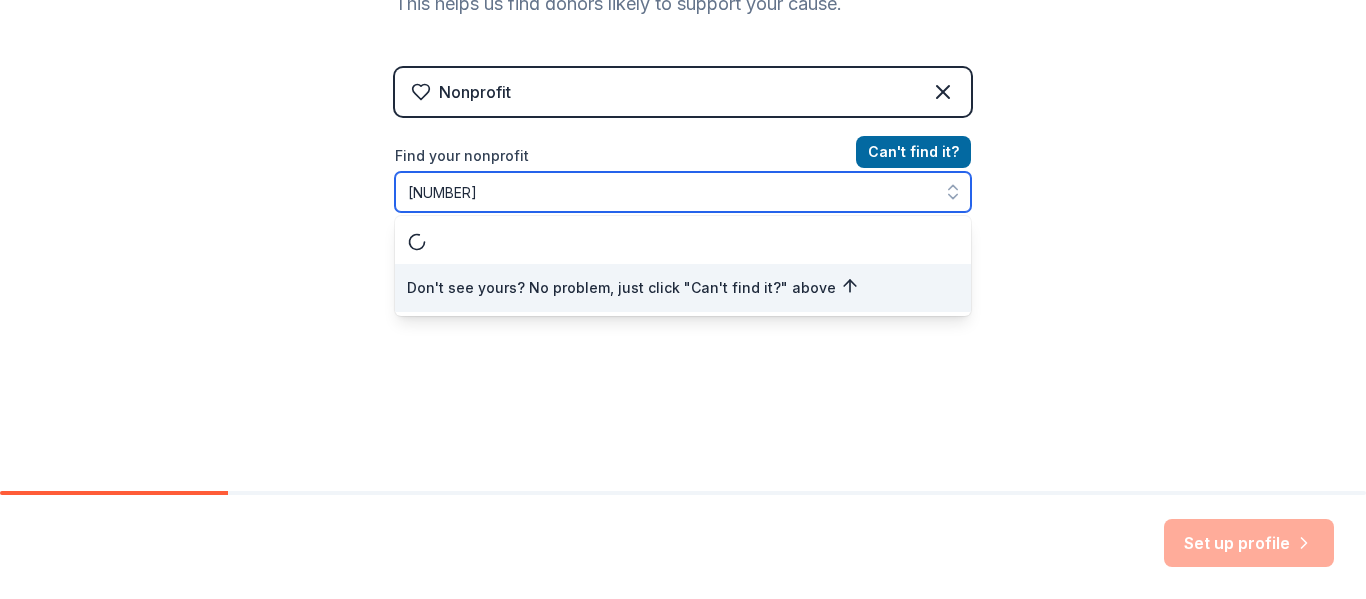 type on "474615305" 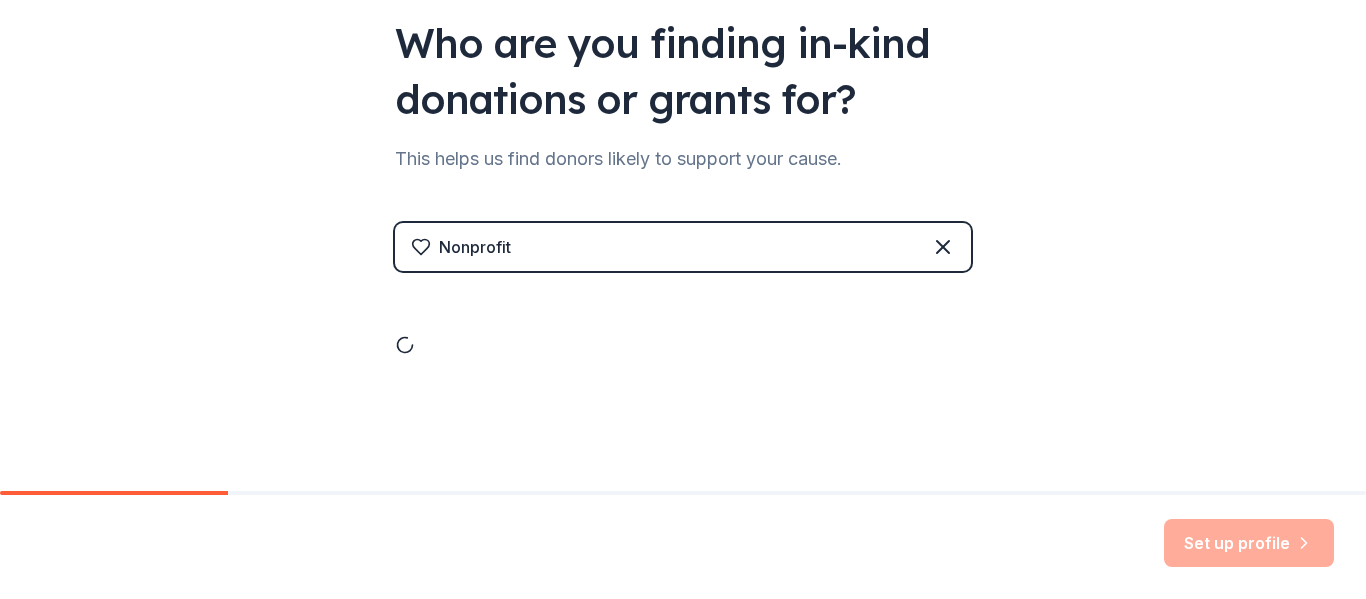 scroll, scrollTop: 347, scrollLeft: 0, axis: vertical 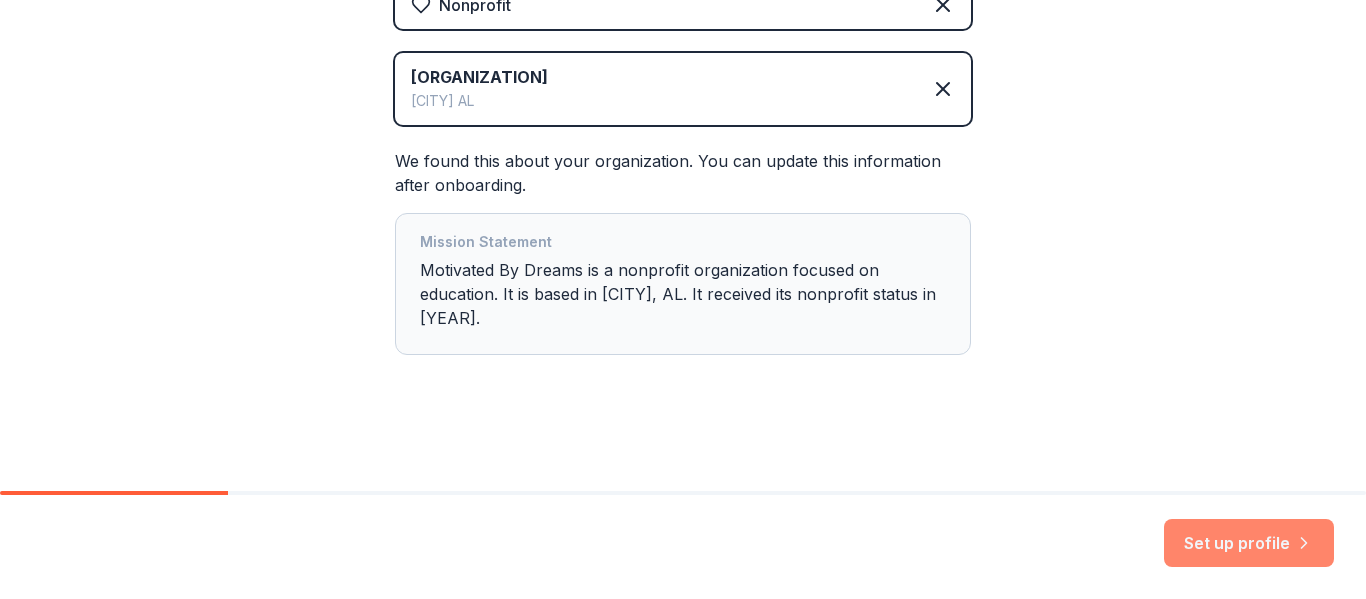 click on "Set up profile" at bounding box center (1249, 543) 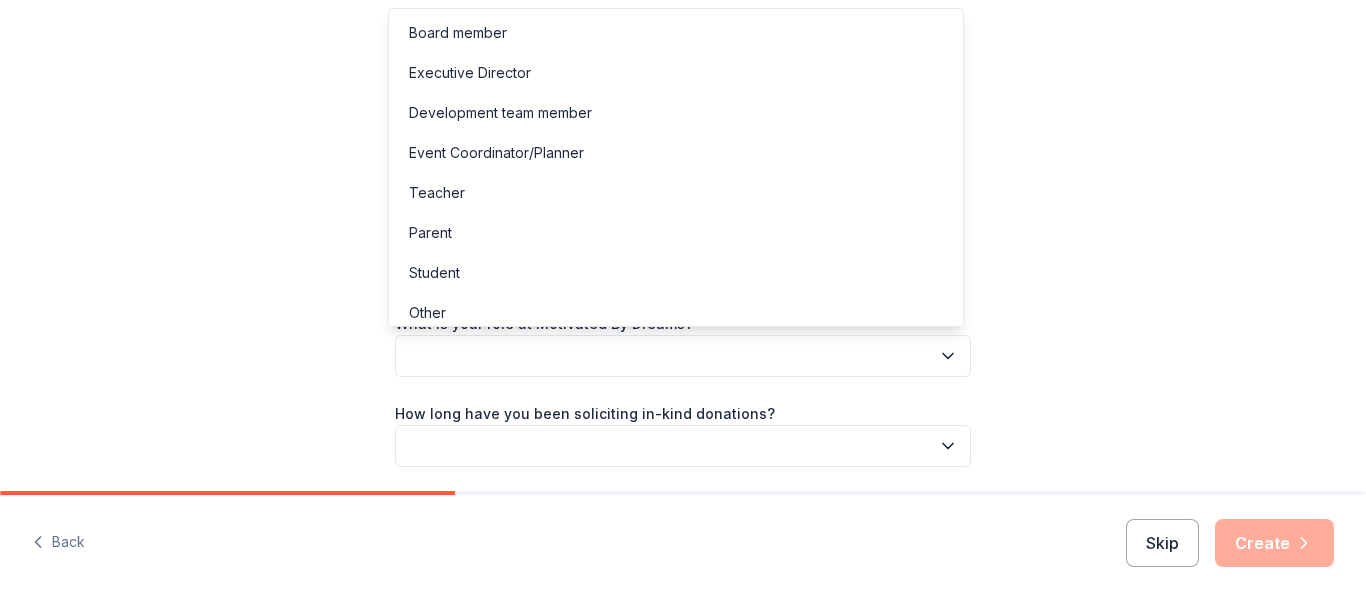 click 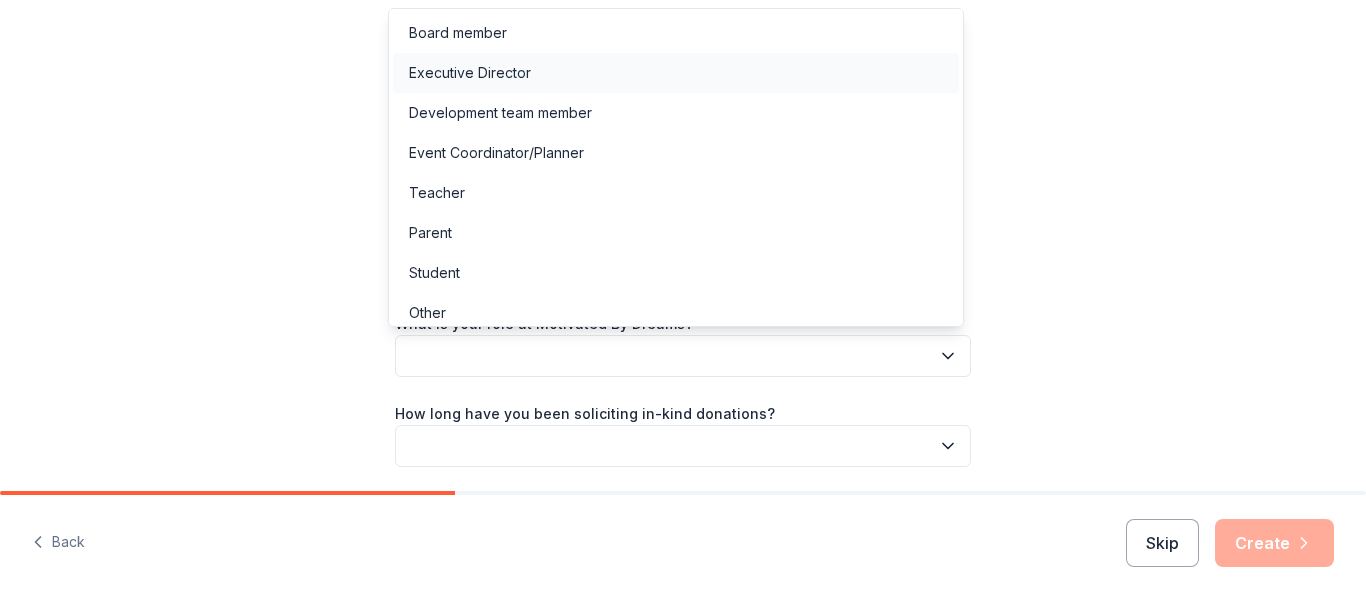 click on "Executive Director" at bounding box center [470, 73] 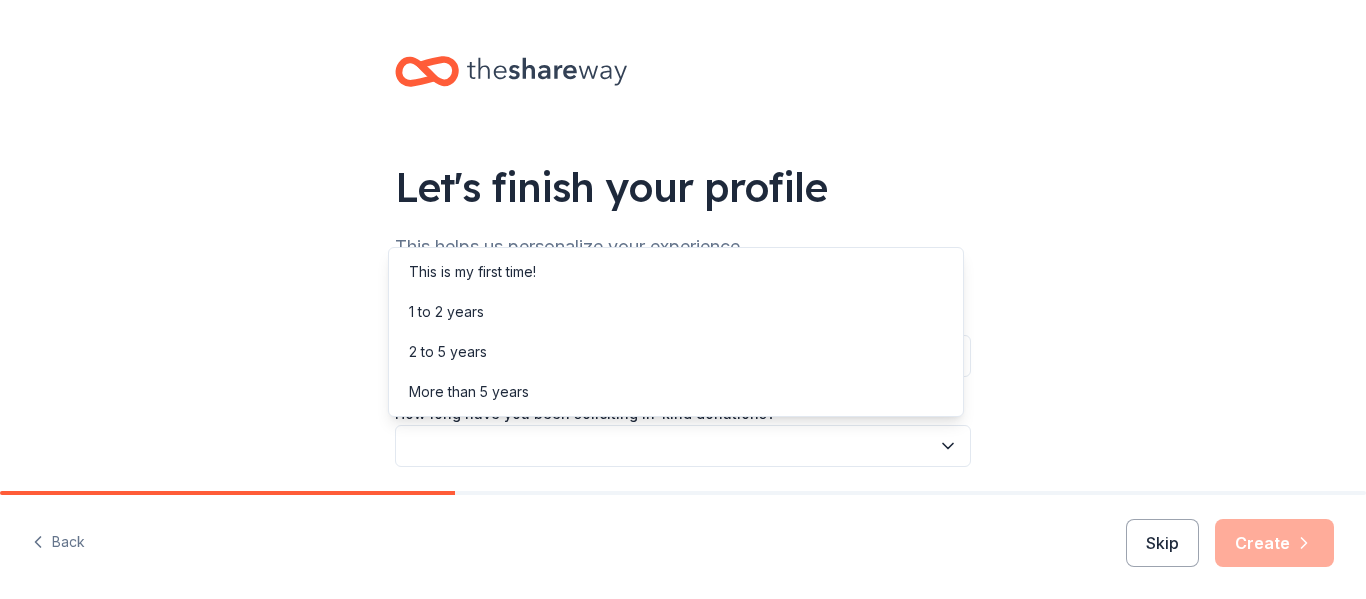 click at bounding box center (683, 446) 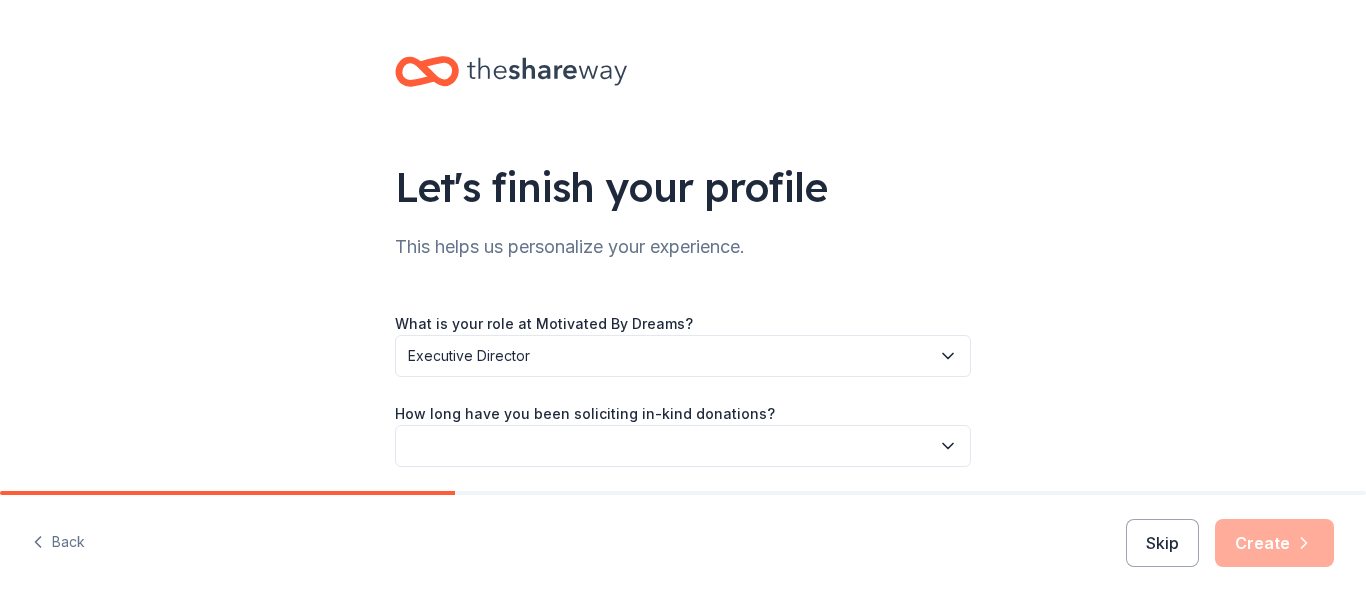 click 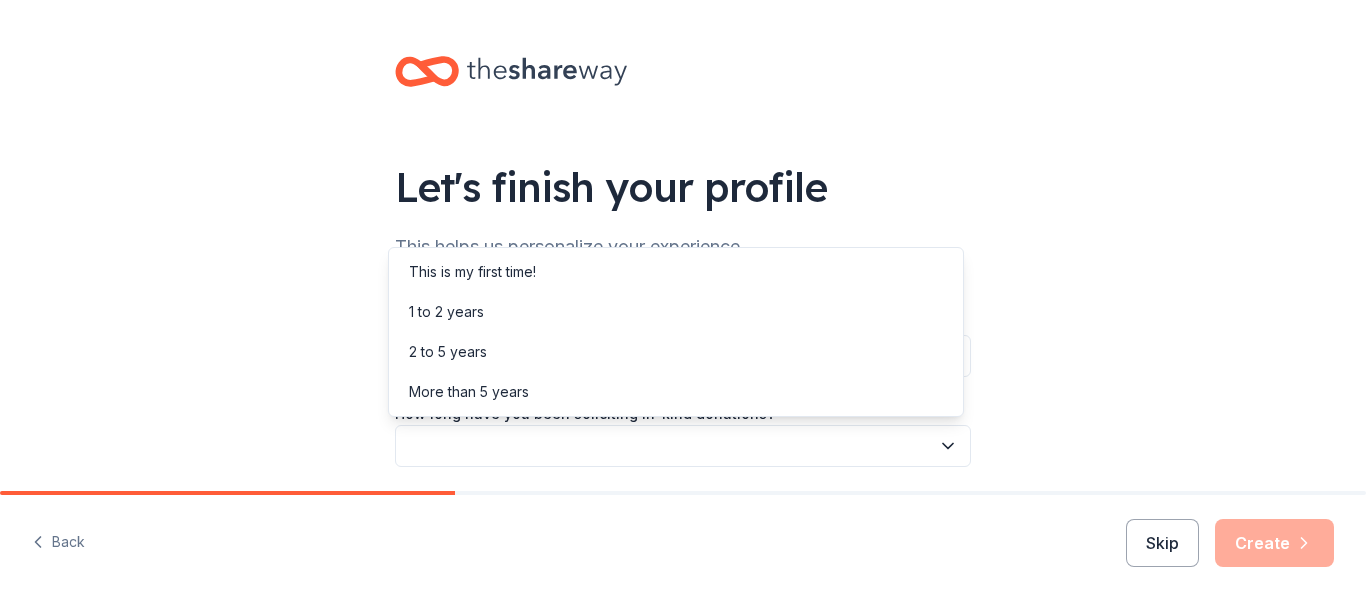 click 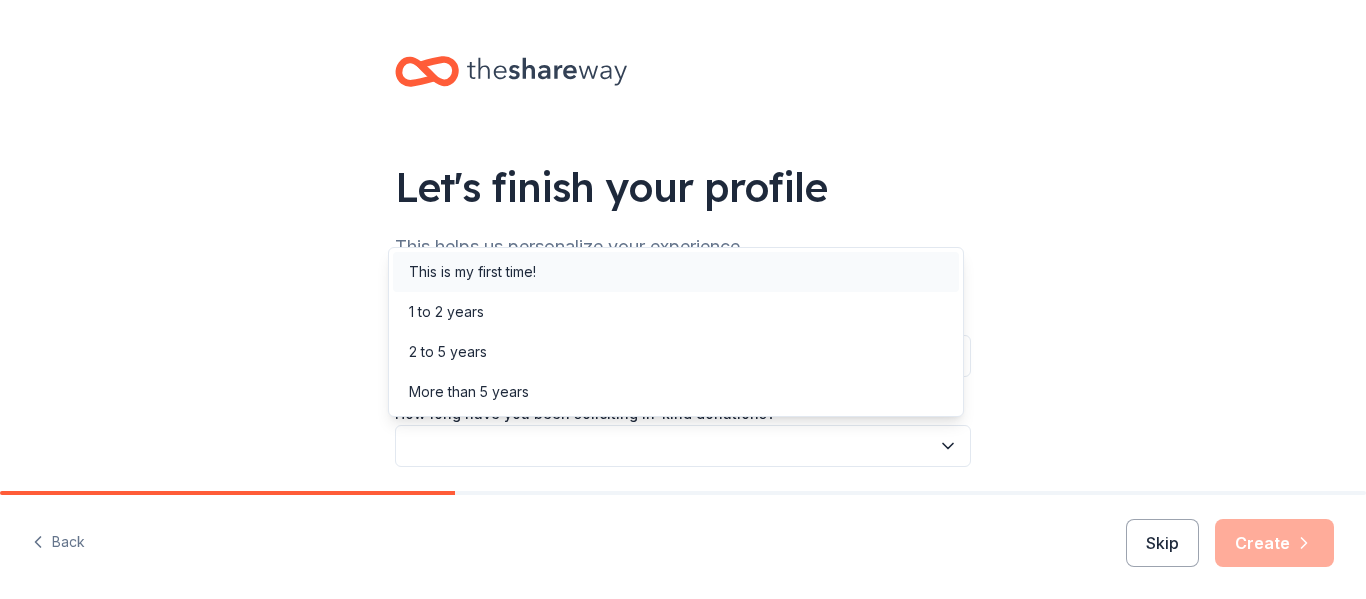 click on "This is my first time!" at bounding box center (472, 272) 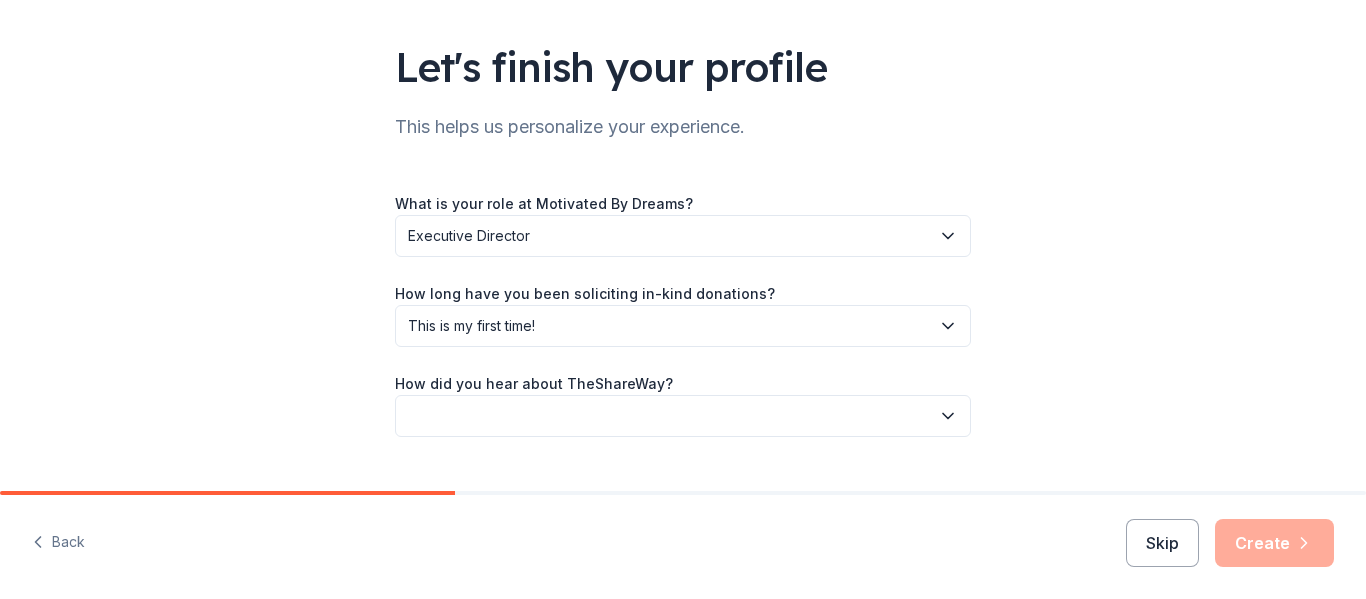 scroll, scrollTop: 162, scrollLeft: 0, axis: vertical 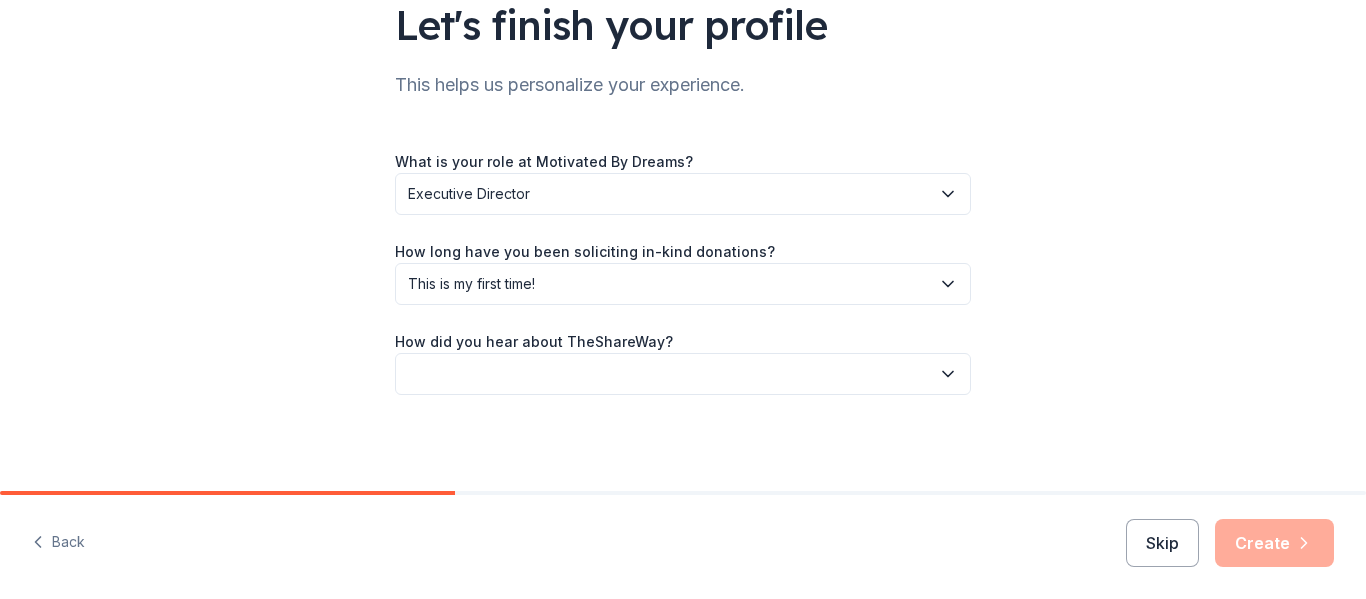 drag, startPoint x: 1186, startPoint y: 380, endPoint x: 999, endPoint y: 344, distance: 190.43372 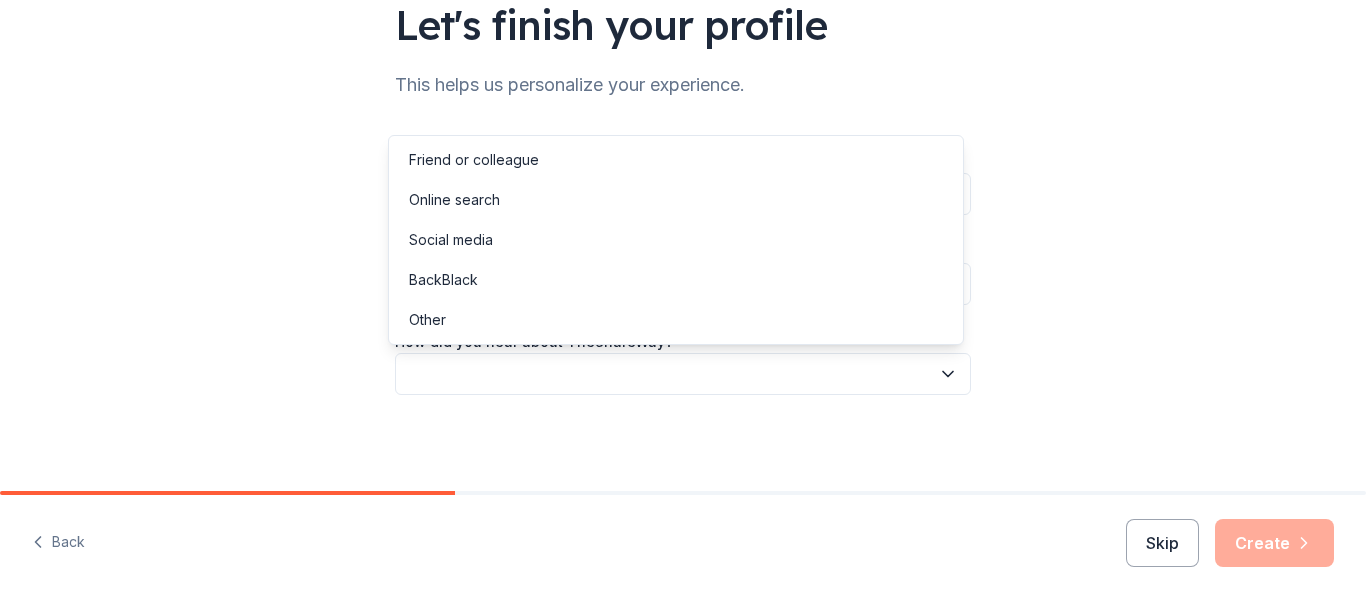 click 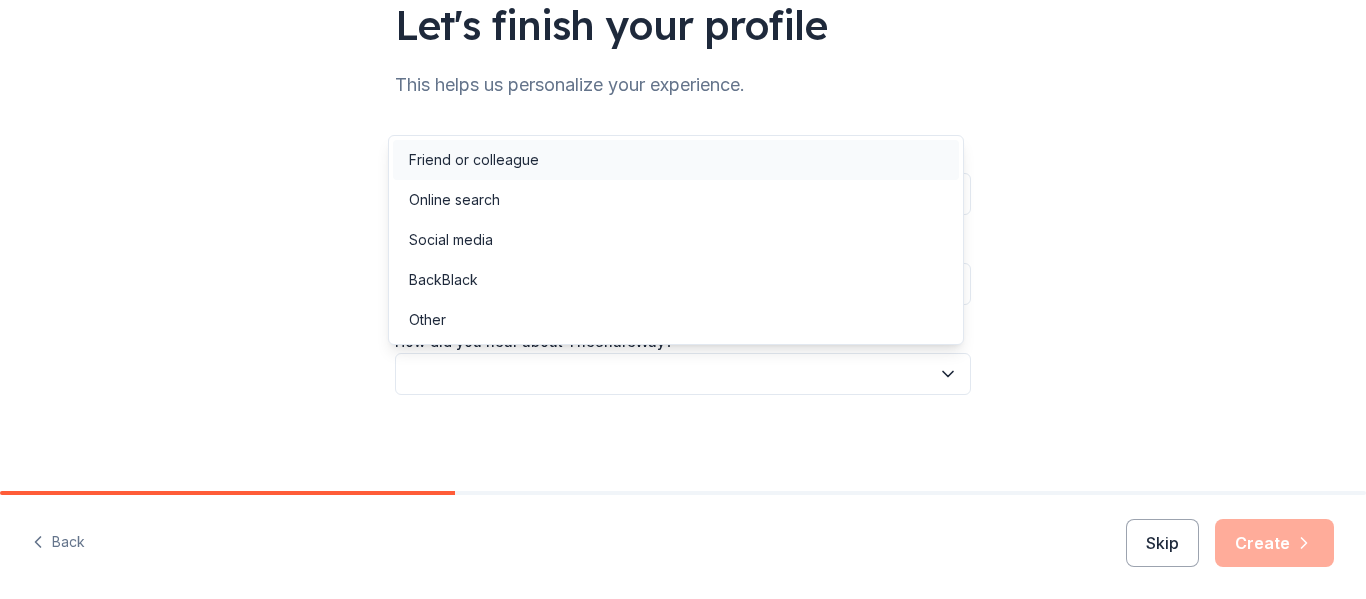 click on "Friend or colleague" at bounding box center (474, 160) 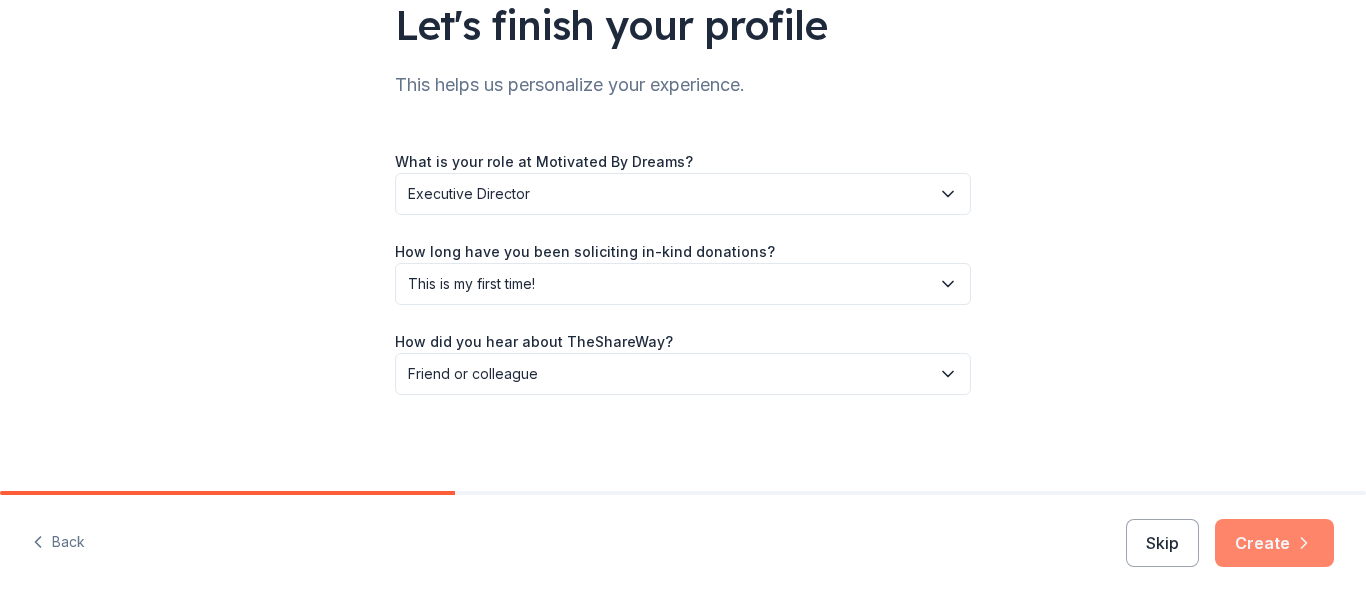 click on "Create" at bounding box center (1274, 543) 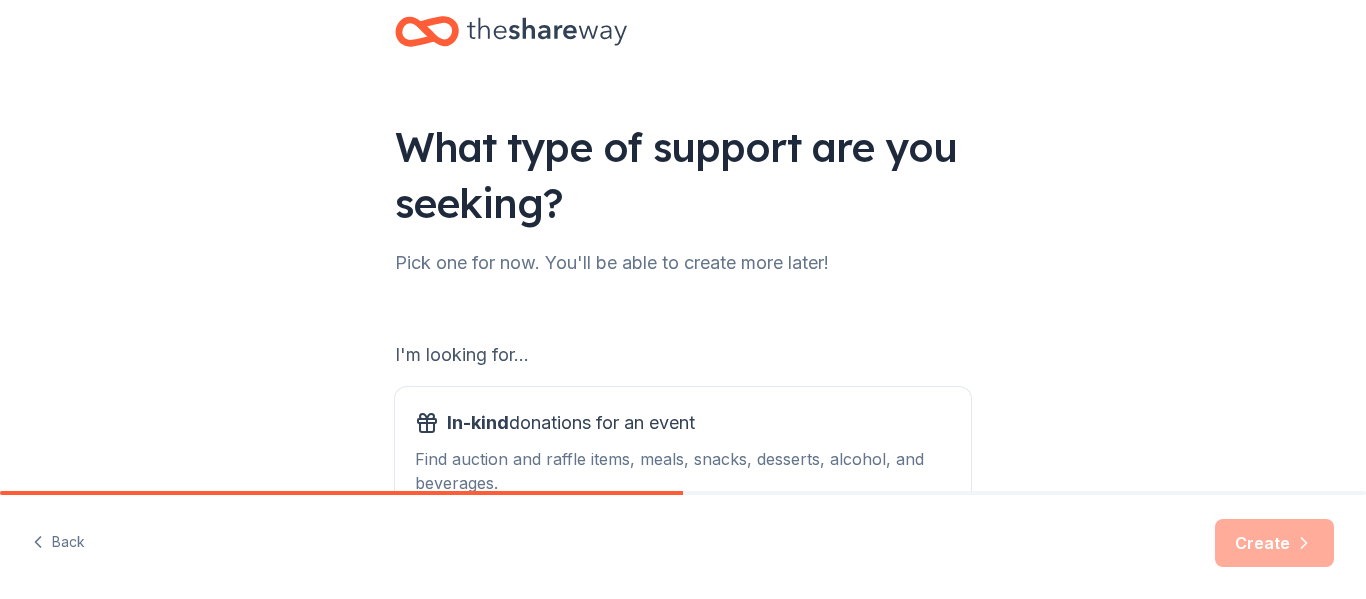 scroll, scrollTop: 213, scrollLeft: 0, axis: vertical 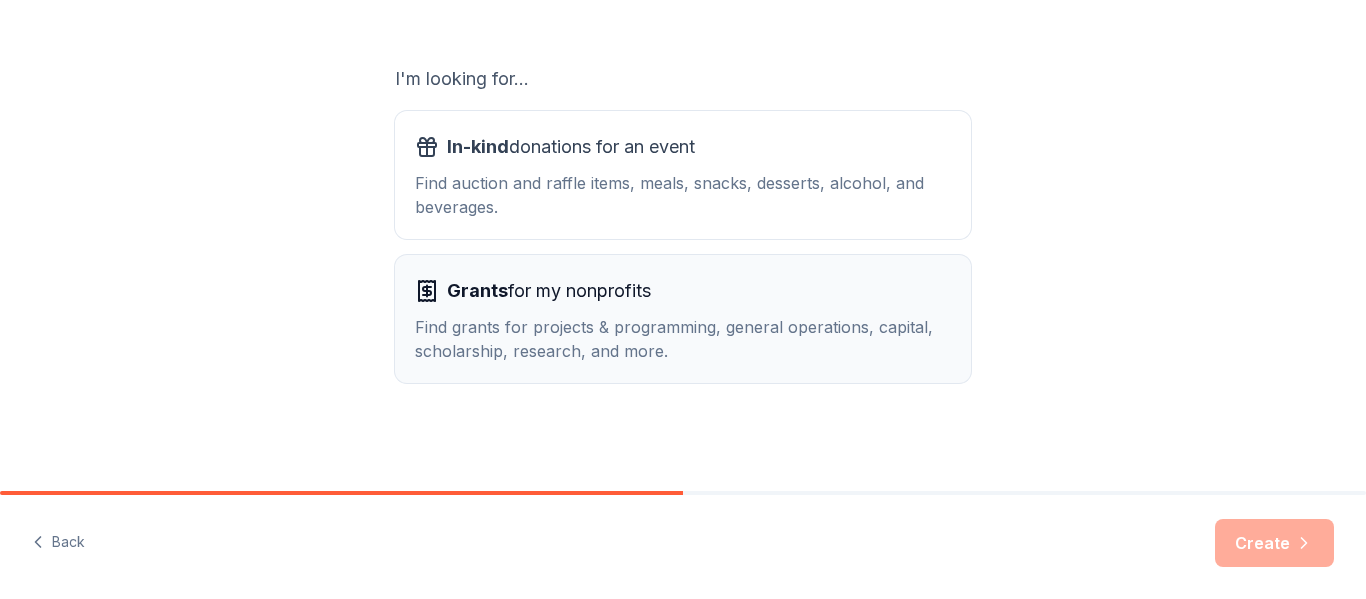click on "Find grants for projects & programming, general operations, capital, scholarship, research, and more." at bounding box center [683, 339] 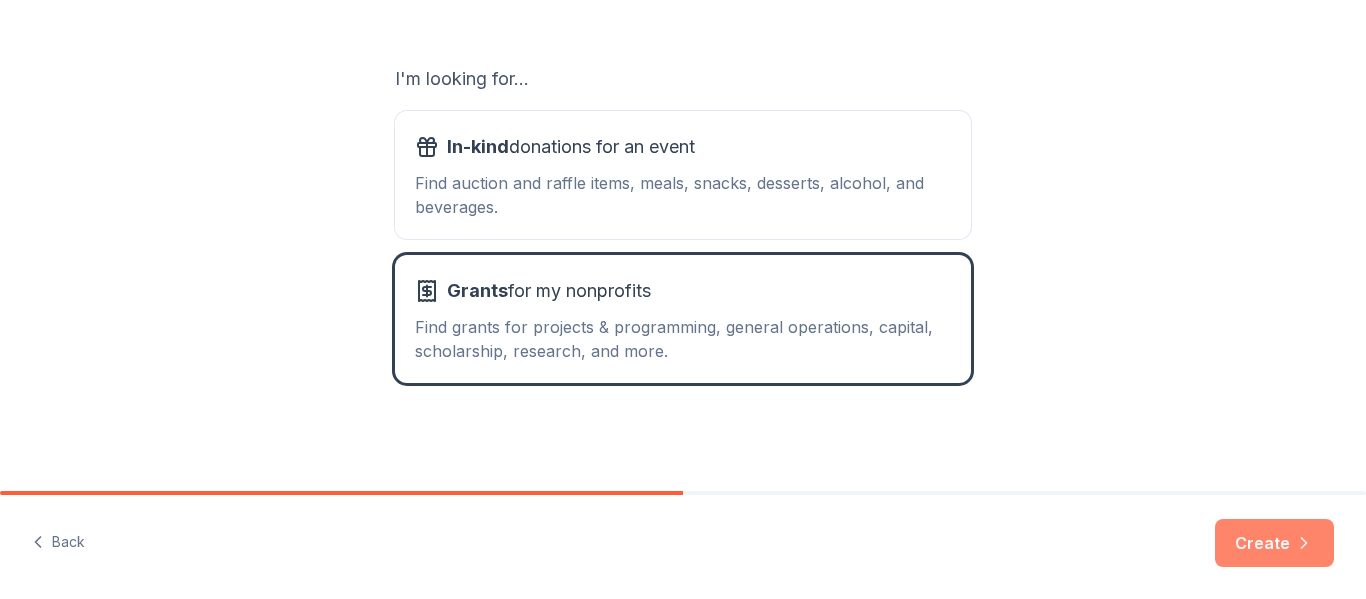 click on "Create" at bounding box center (1274, 543) 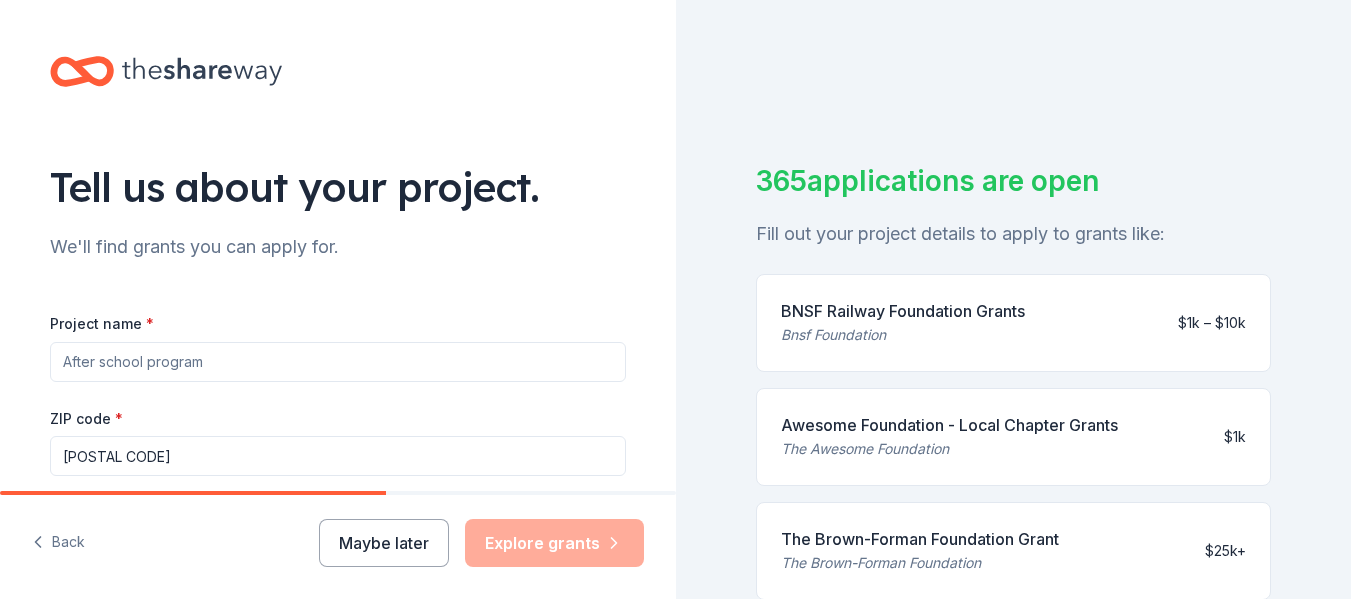 drag, startPoint x: 217, startPoint y: 358, endPoint x: 84, endPoint y: 337, distance: 134.64769 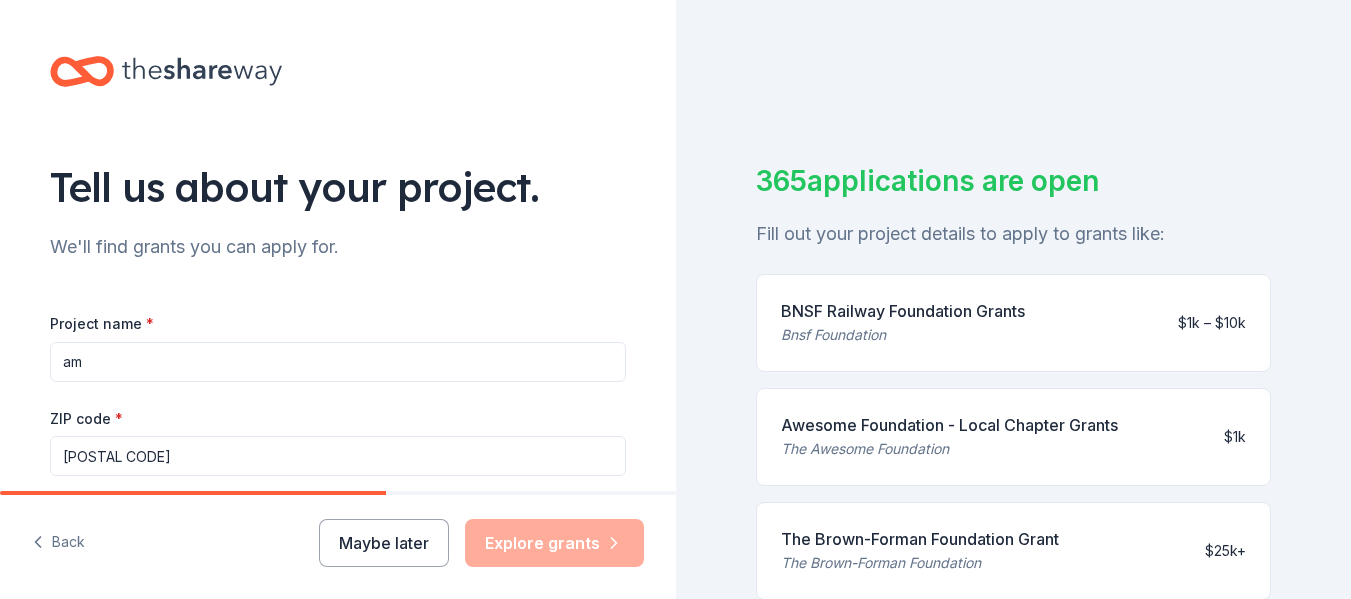 type on "m" 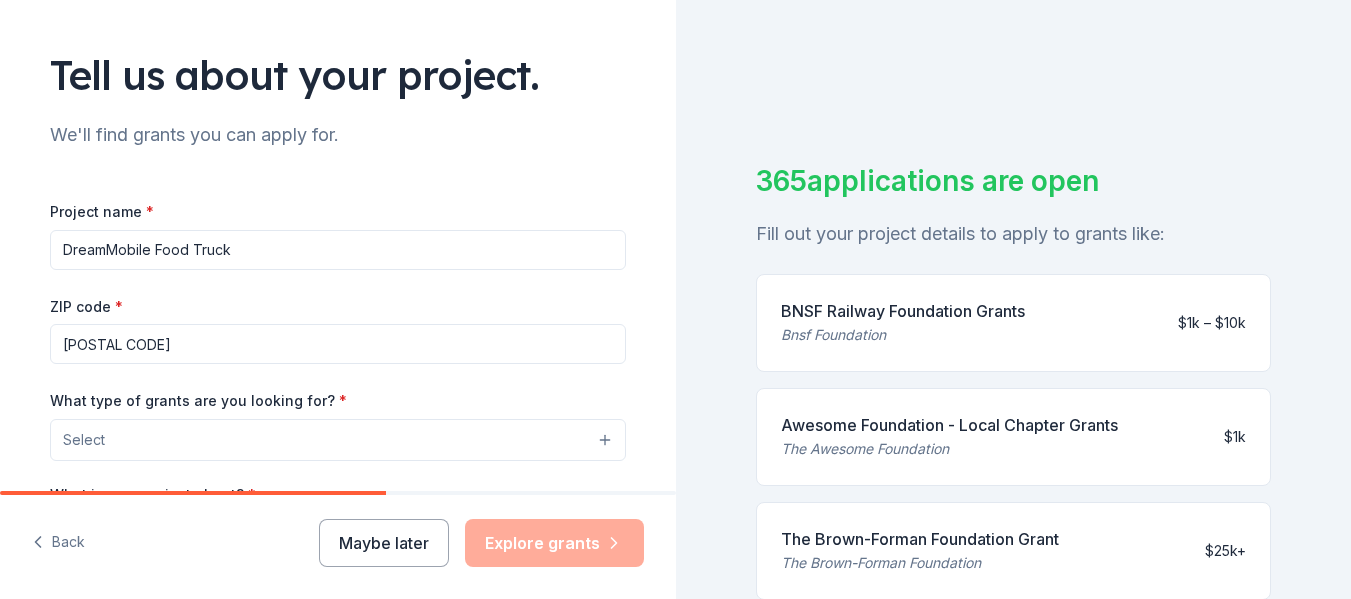 scroll, scrollTop: 240, scrollLeft: 0, axis: vertical 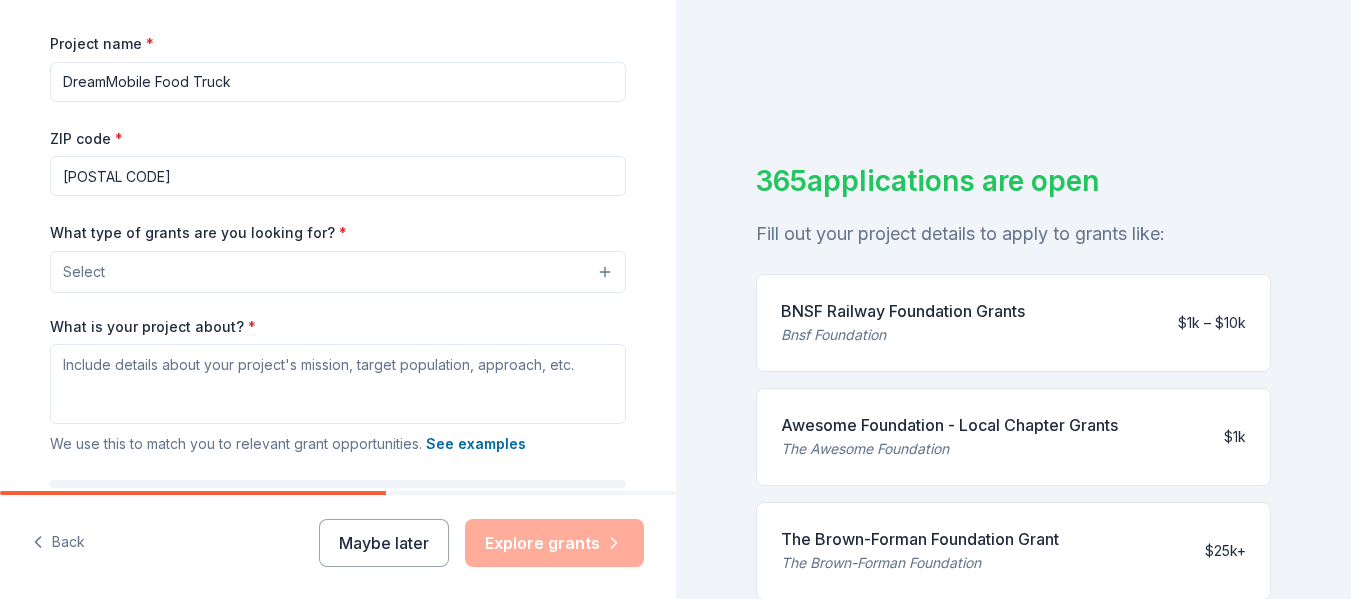 type on "DreamMobile Food Truck" 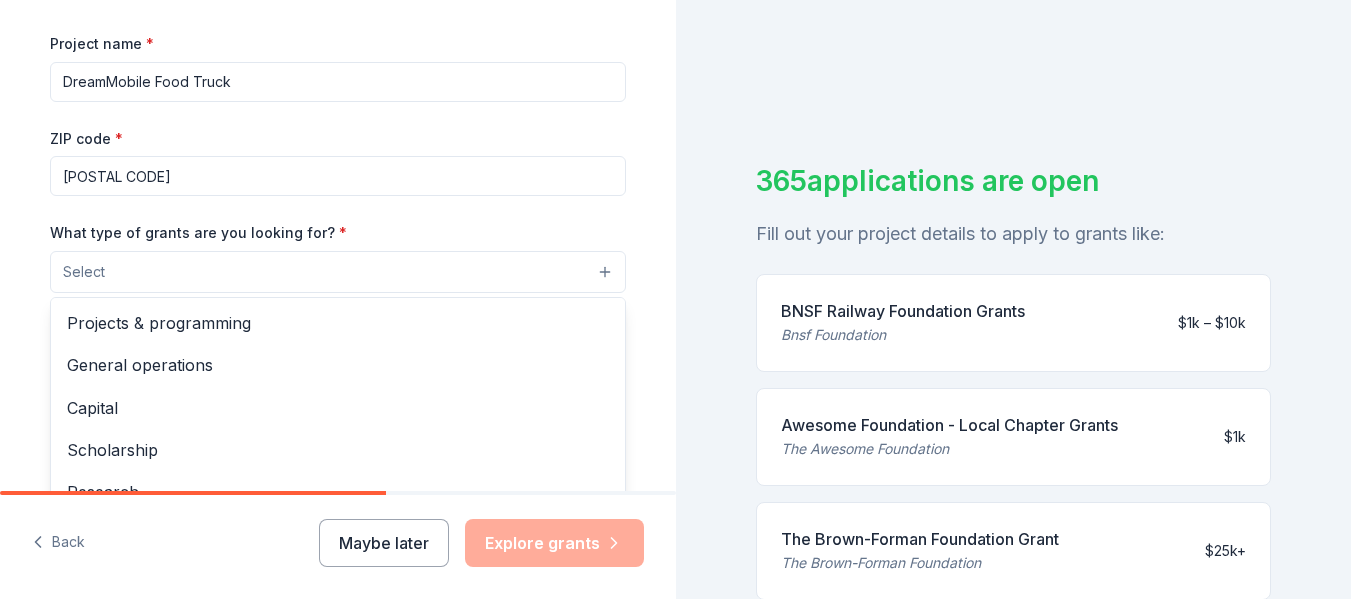 click on "Select" at bounding box center [338, 272] 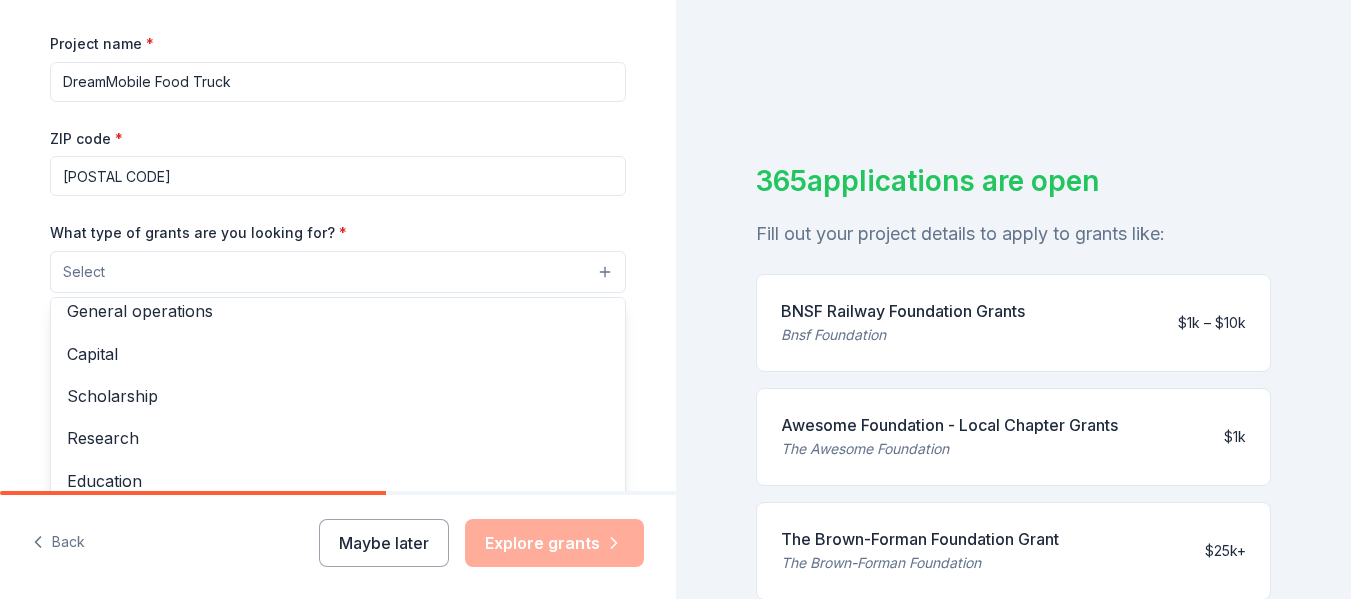 scroll, scrollTop: 65, scrollLeft: 0, axis: vertical 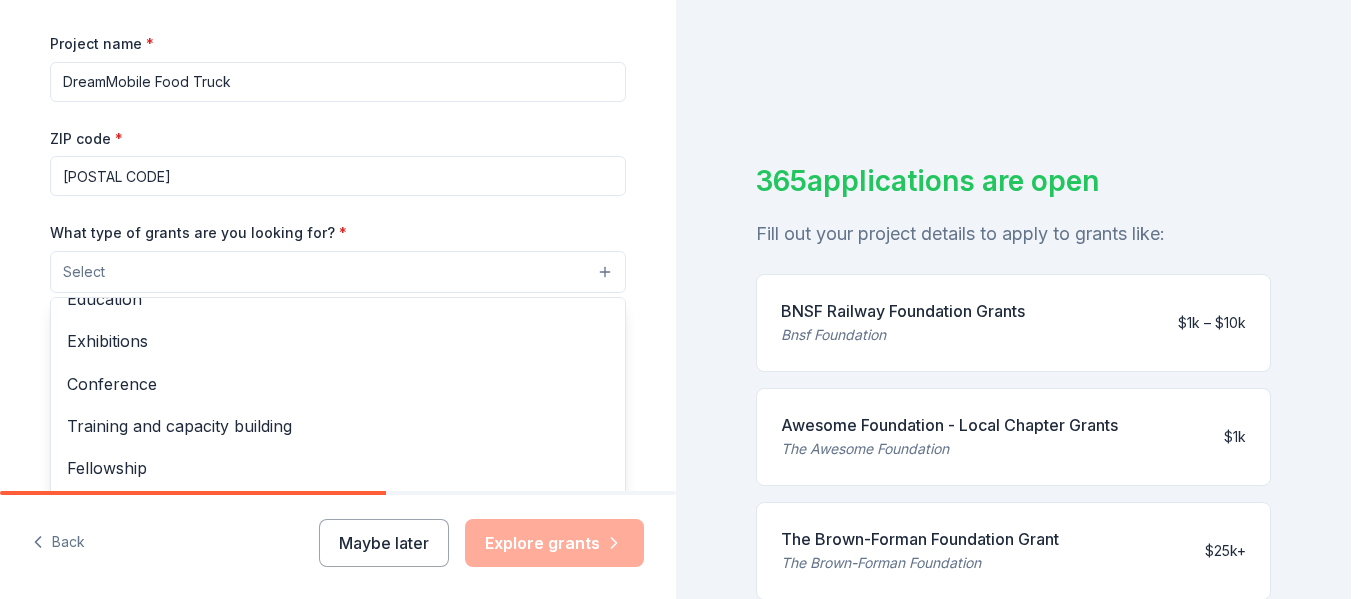 drag, startPoint x: 624, startPoint y: 405, endPoint x: 608, endPoint y: 466, distance: 63.06346 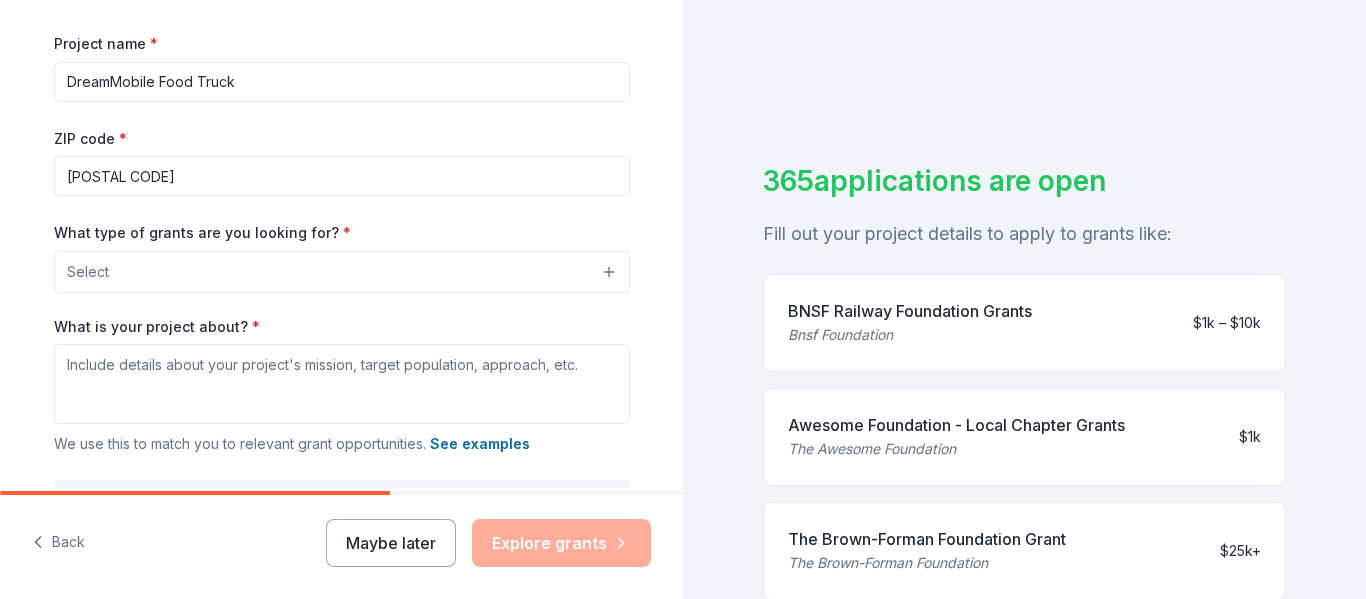 click on "Select" at bounding box center [342, 272] 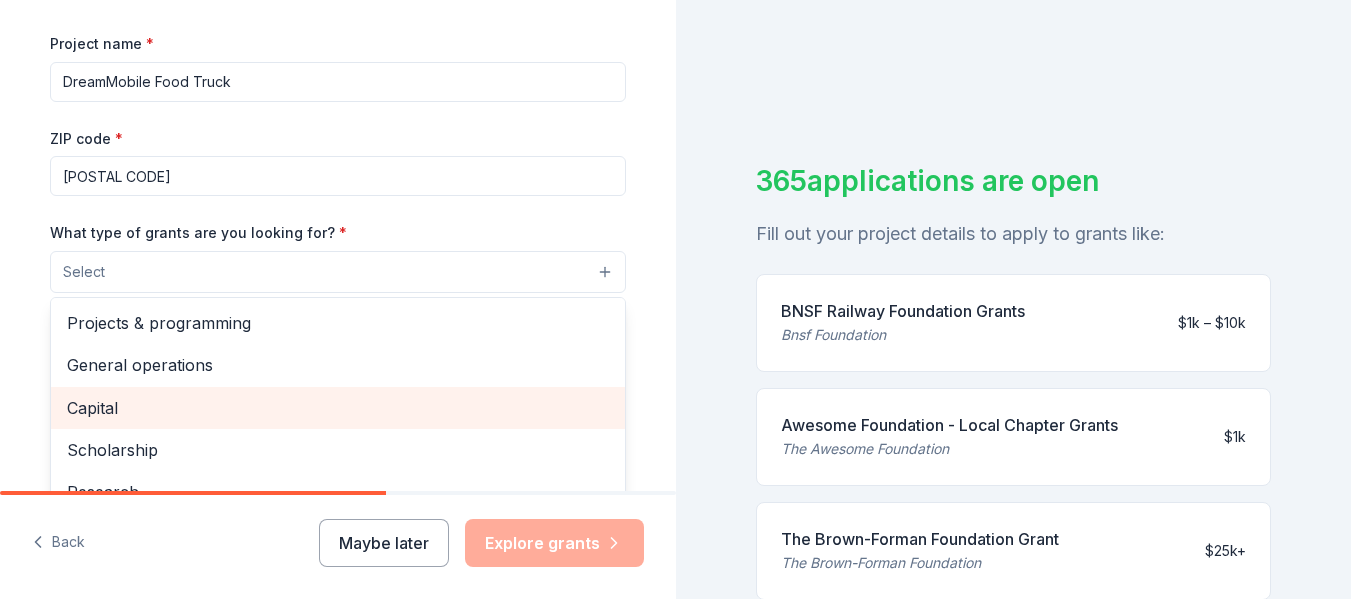 click on "Capital" at bounding box center [338, 408] 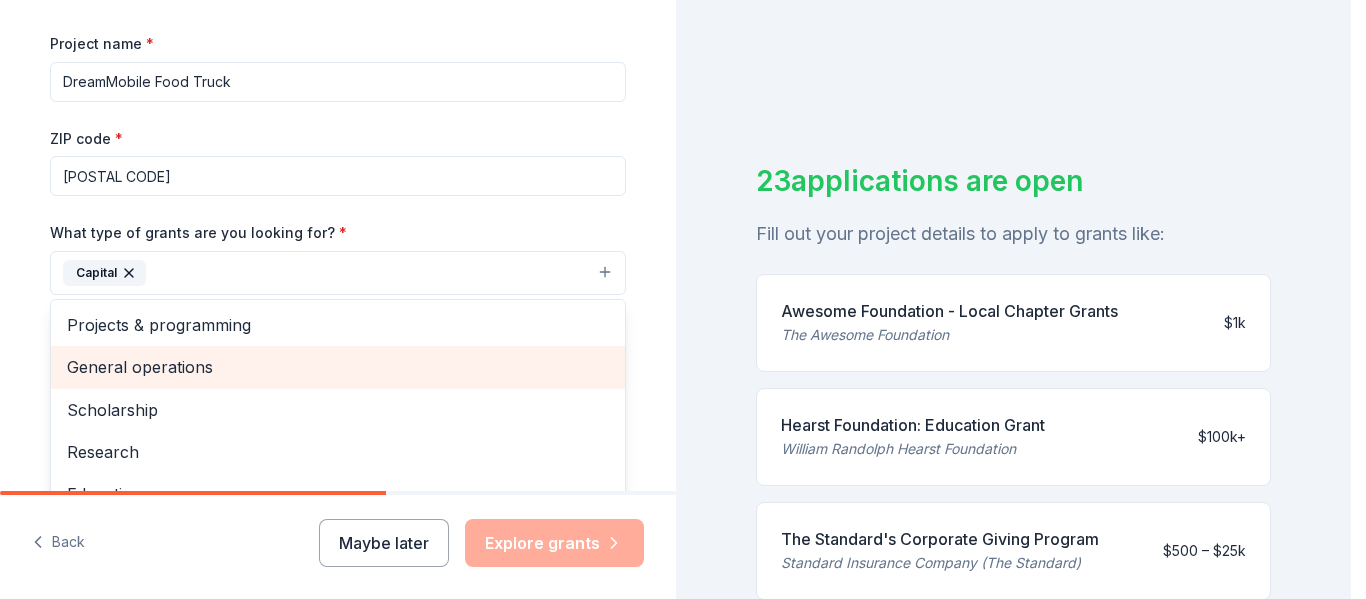 click on "General operations" at bounding box center [338, 367] 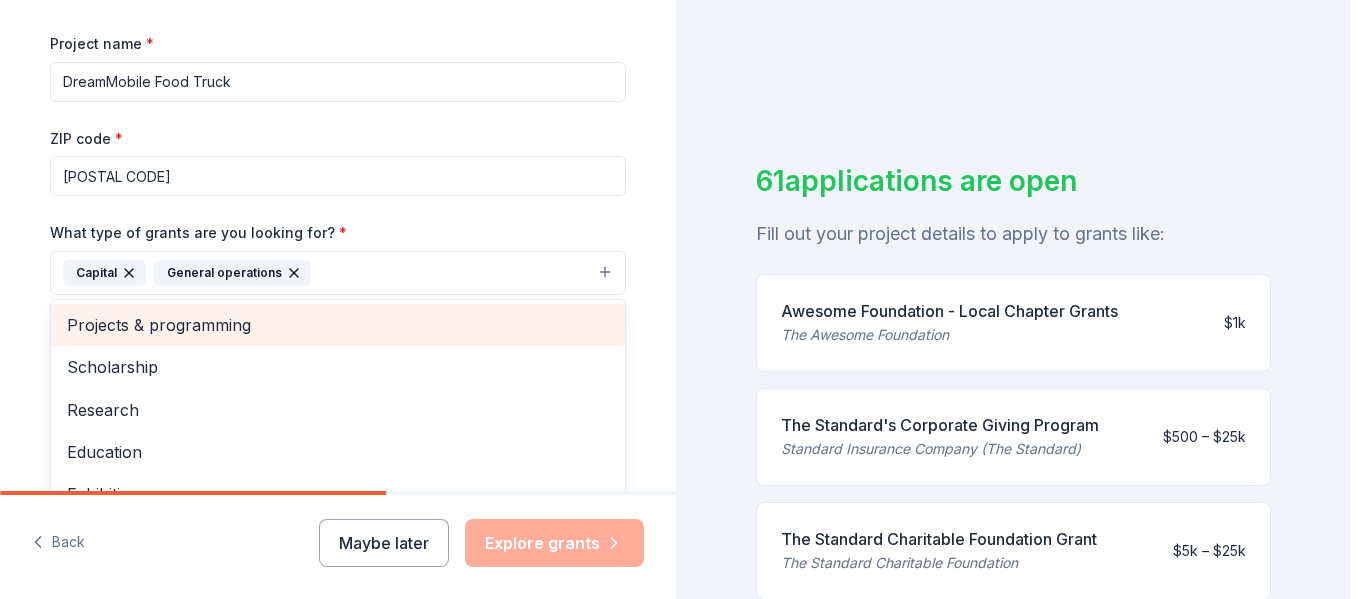 click on "Projects & programming" at bounding box center [338, 325] 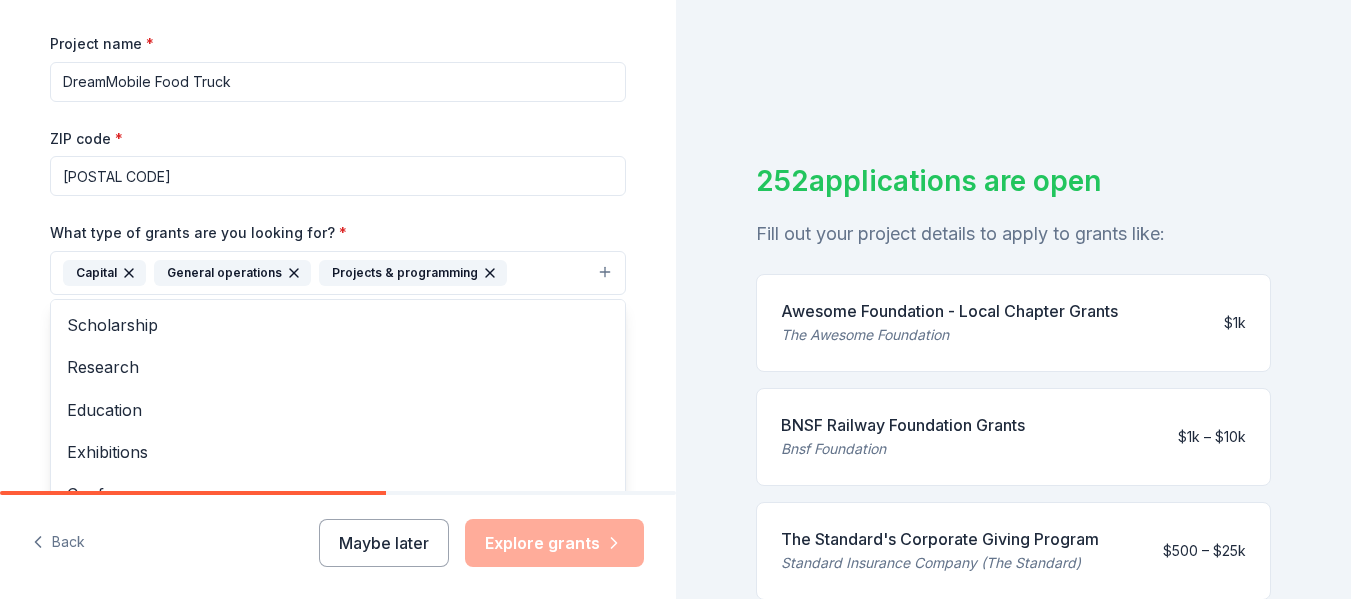 scroll, scrollTop: 109, scrollLeft: 0, axis: vertical 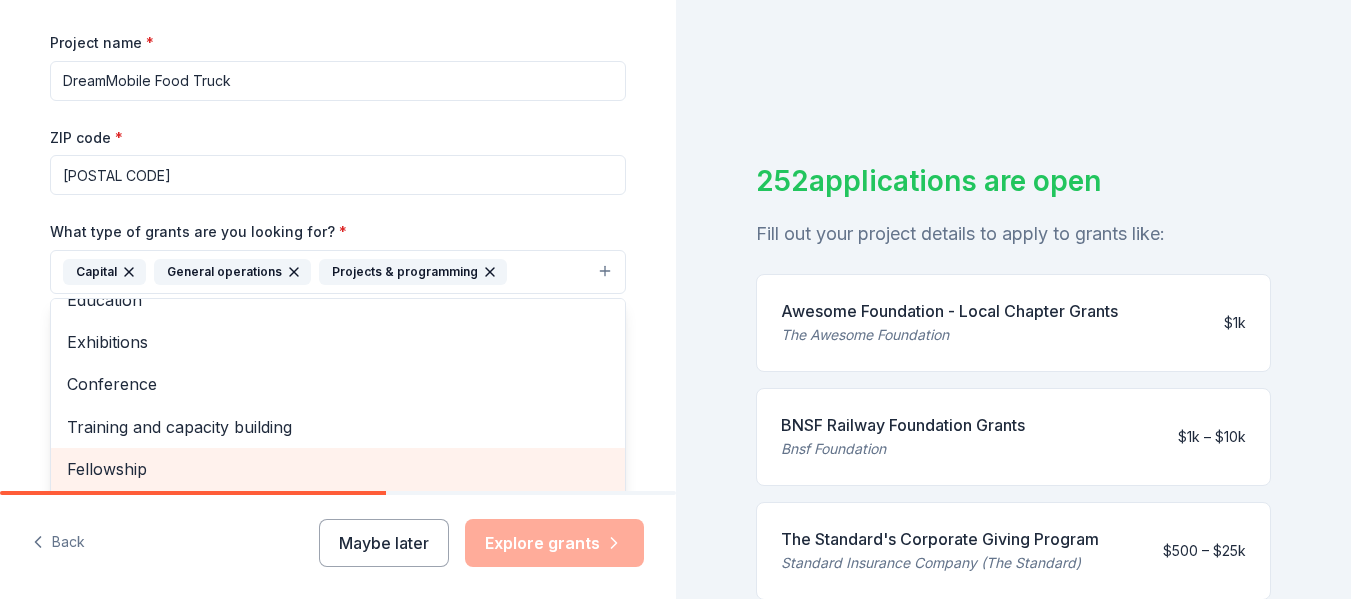 click on "Fellowship" at bounding box center [338, 469] 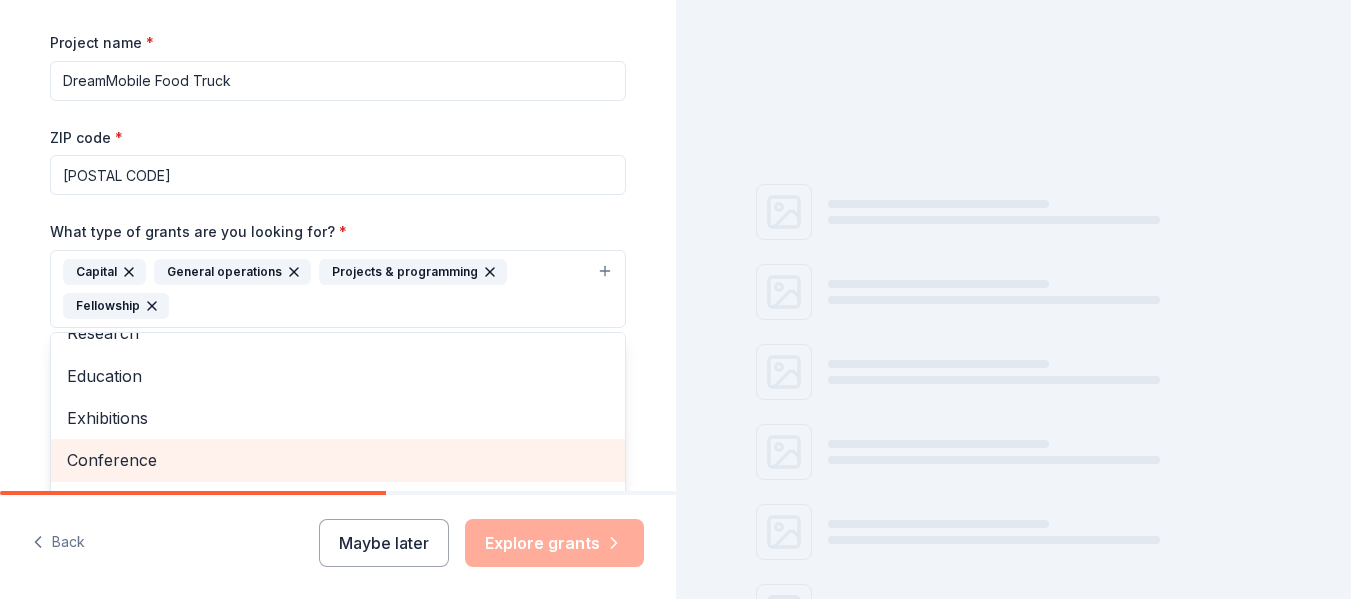 scroll, scrollTop: 67, scrollLeft: 0, axis: vertical 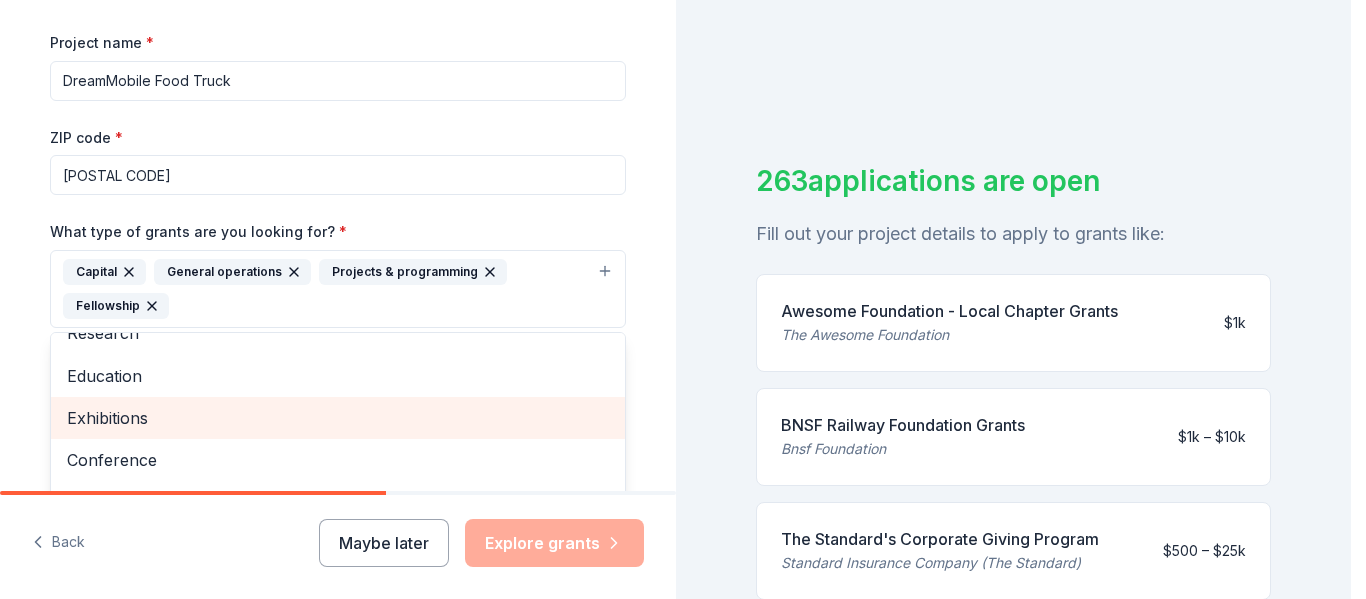 click on "Exhibitions" at bounding box center [338, 418] 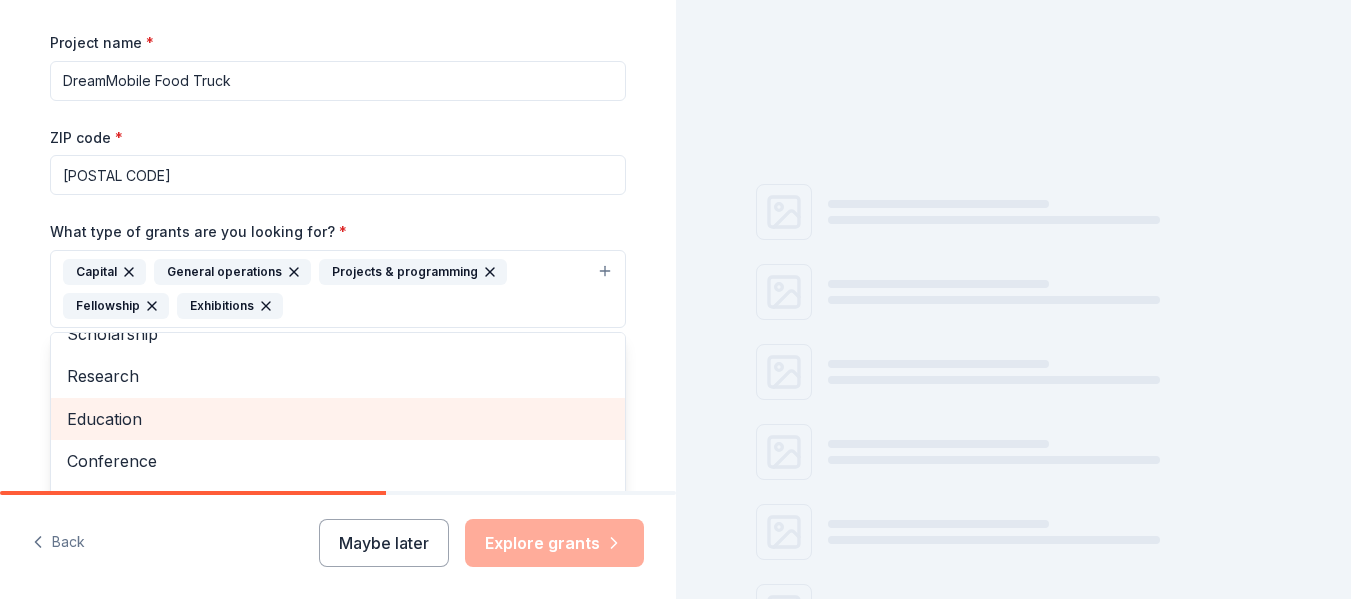 scroll, scrollTop: 24, scrollLeft: 0, axis: vertical 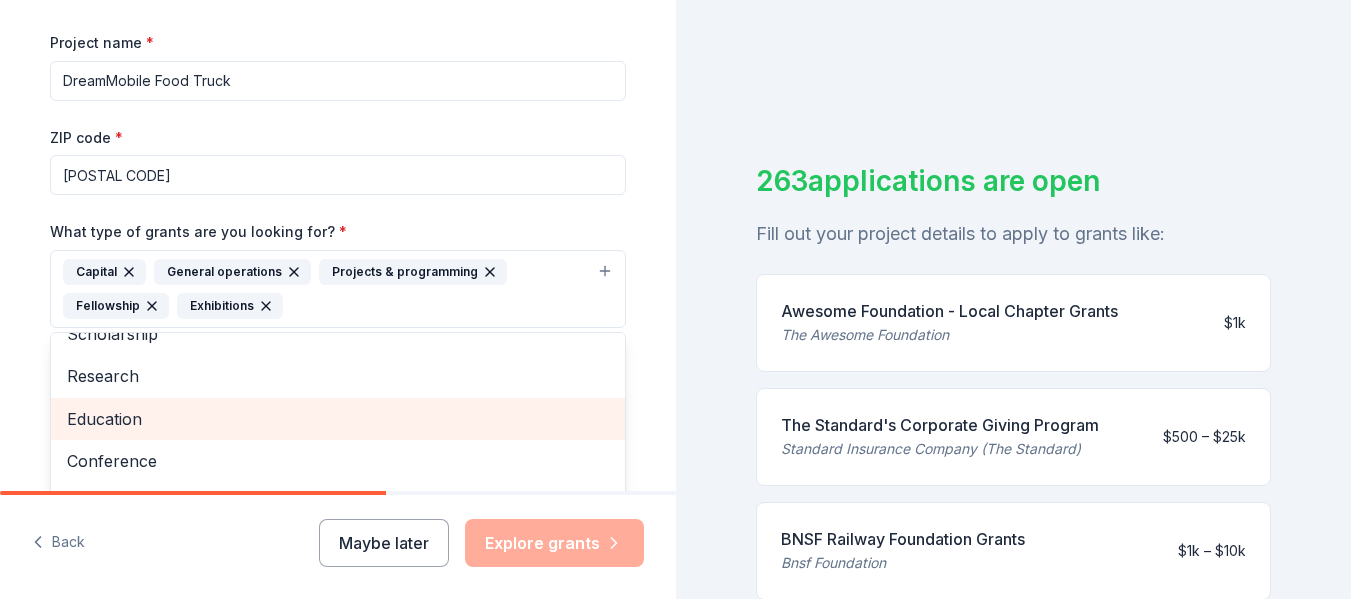 click on "Education" at bounding box center (338, 419) 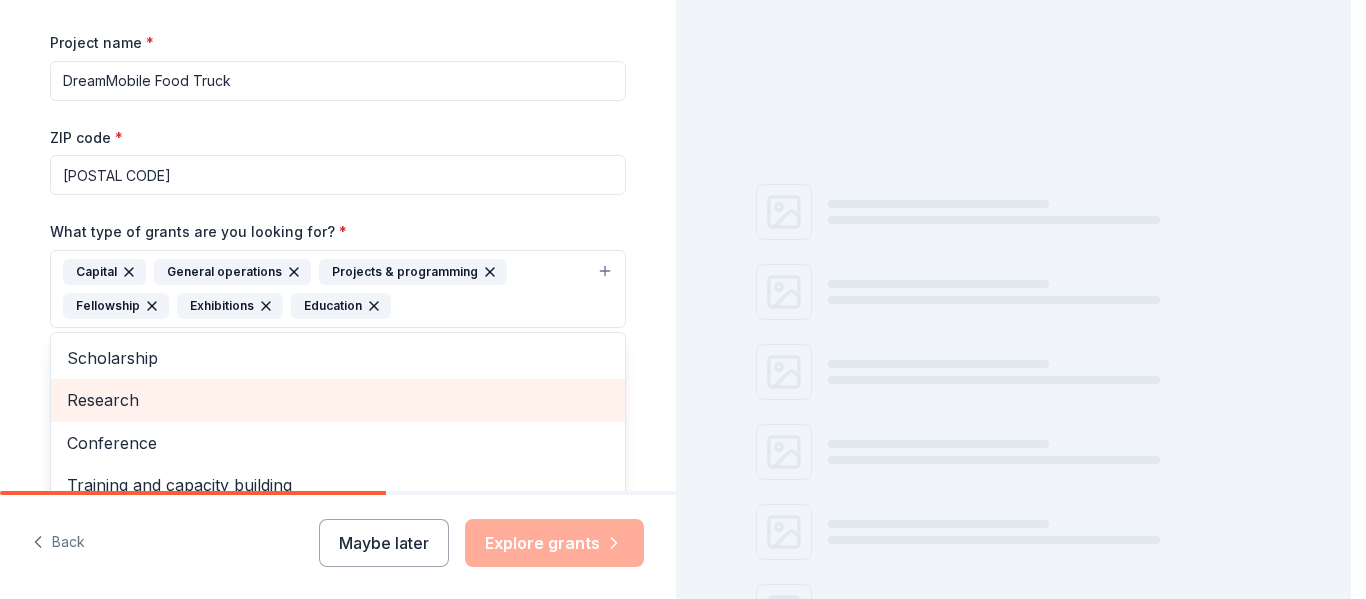 scroll, scrollTop: 0, scrollLeft: 0, axis: both 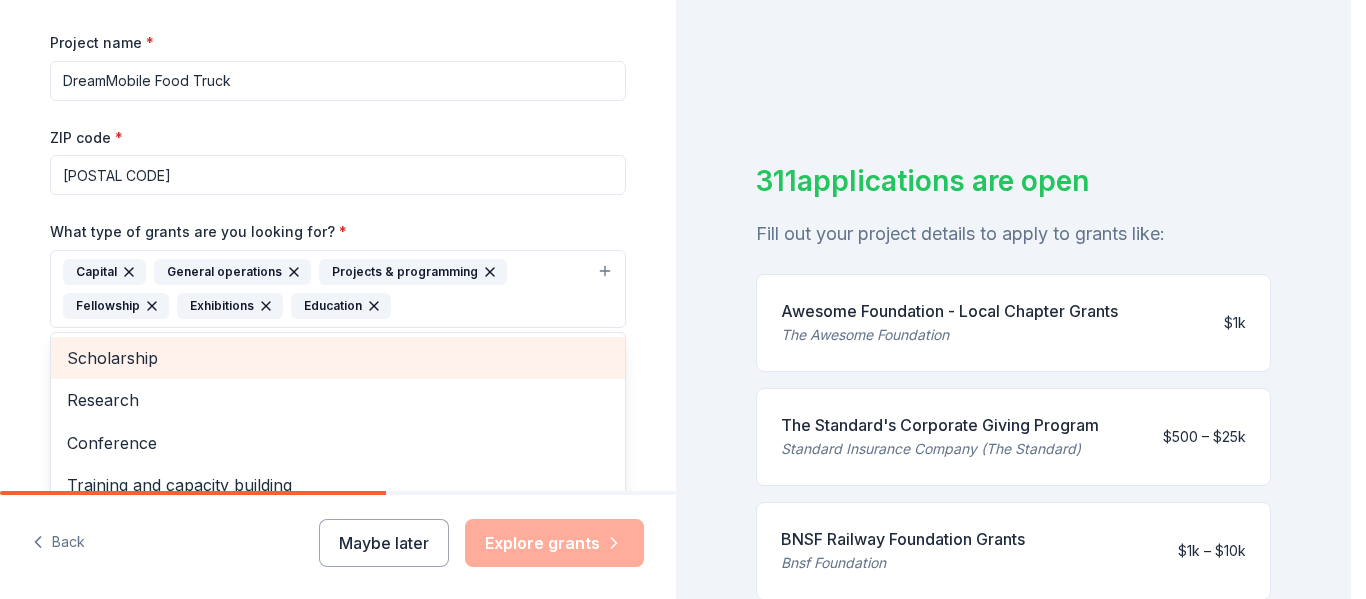 click on "Scholarship" at bounding box center (338, 358) 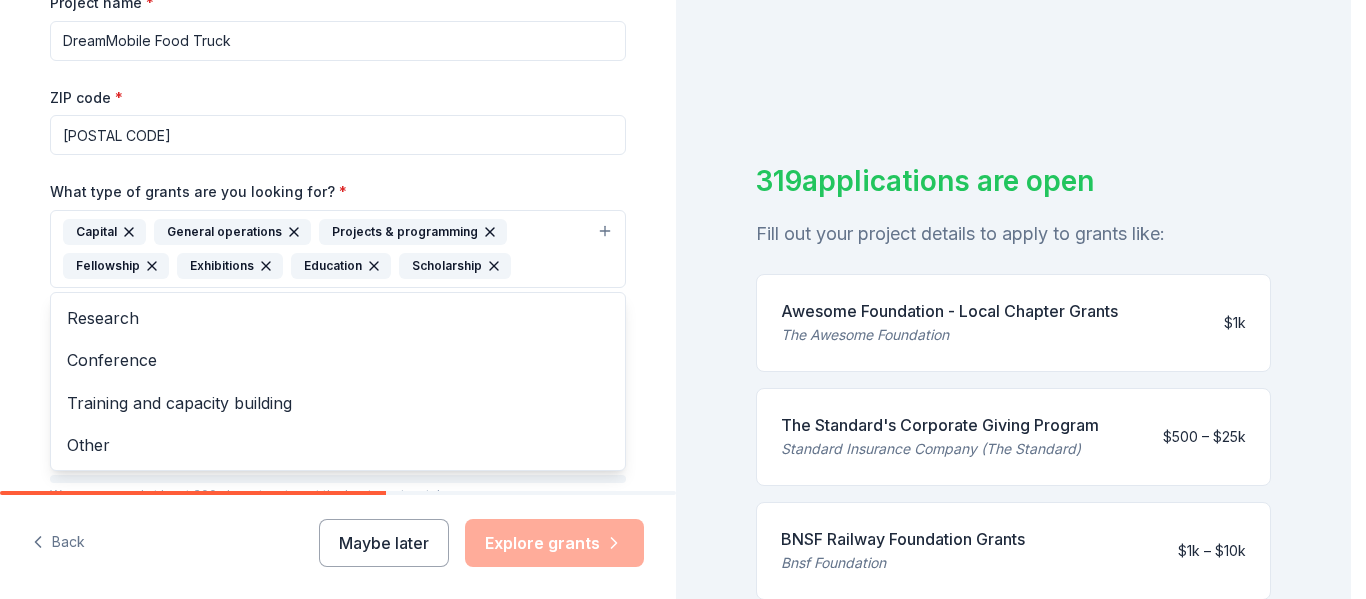 scroll, scrollTop: 361, scrollLeft: 0, axis: vertical 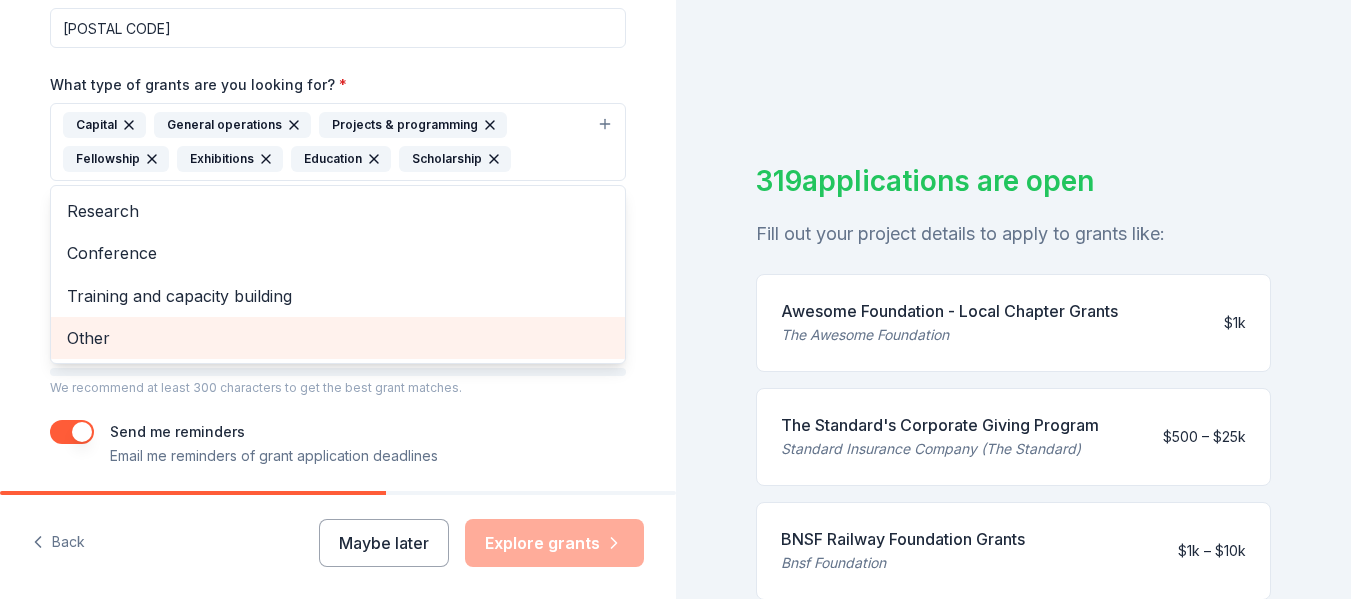click on "Other" at bounding box center (338, 338) 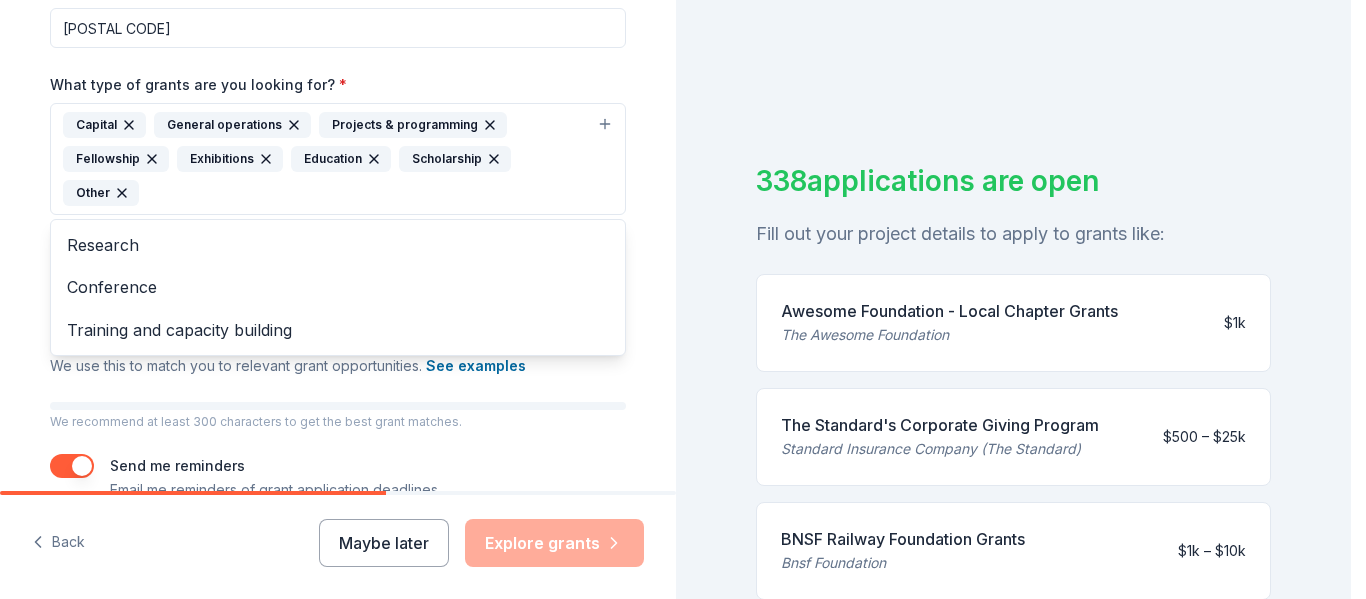 click on "Project name * DreamMobile Food Truck ZIP code * [ZIP] What type of grants are you looking for? * Capital General operations Projects & programming Fellowship Exhibitions Education Scholarship Other Research Conference Training and capacity building What is your project about? * We use this to match you to relevant grant opportunities. See examples We recommend at least 300 characters to get the best grant matches. Send me reminders Email me reminders of grant application deadlines" at bounding box center (338, 192) 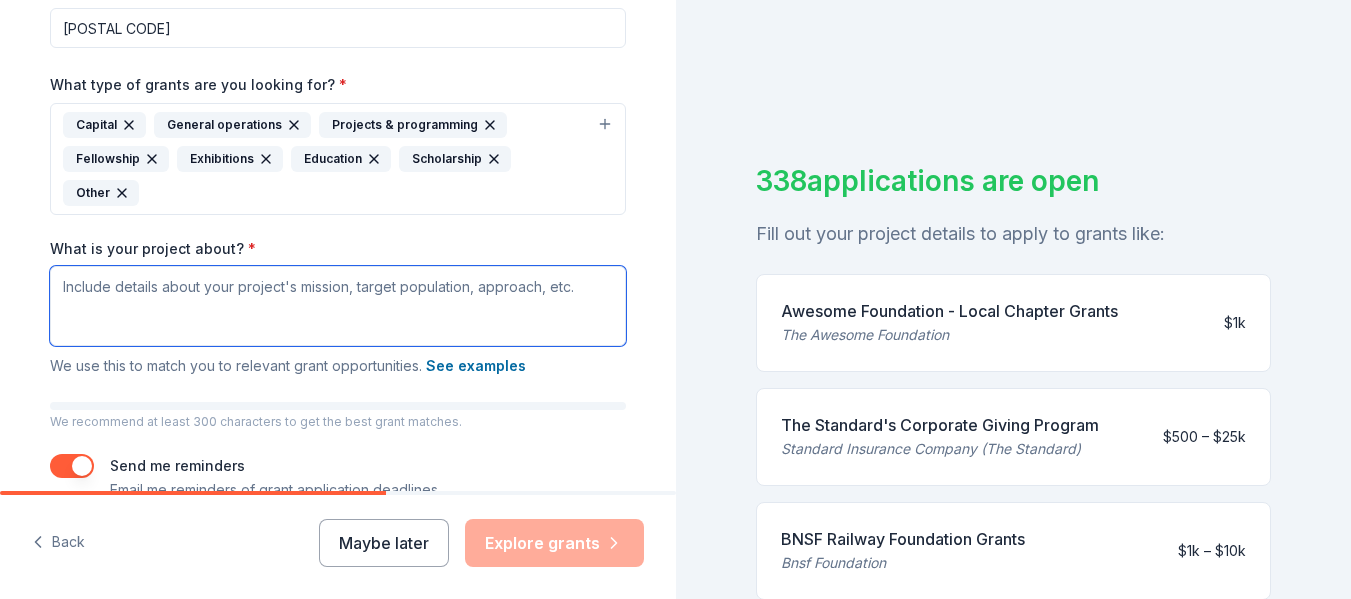 click on "What is your project about? *" at bounding box center [338, 306] 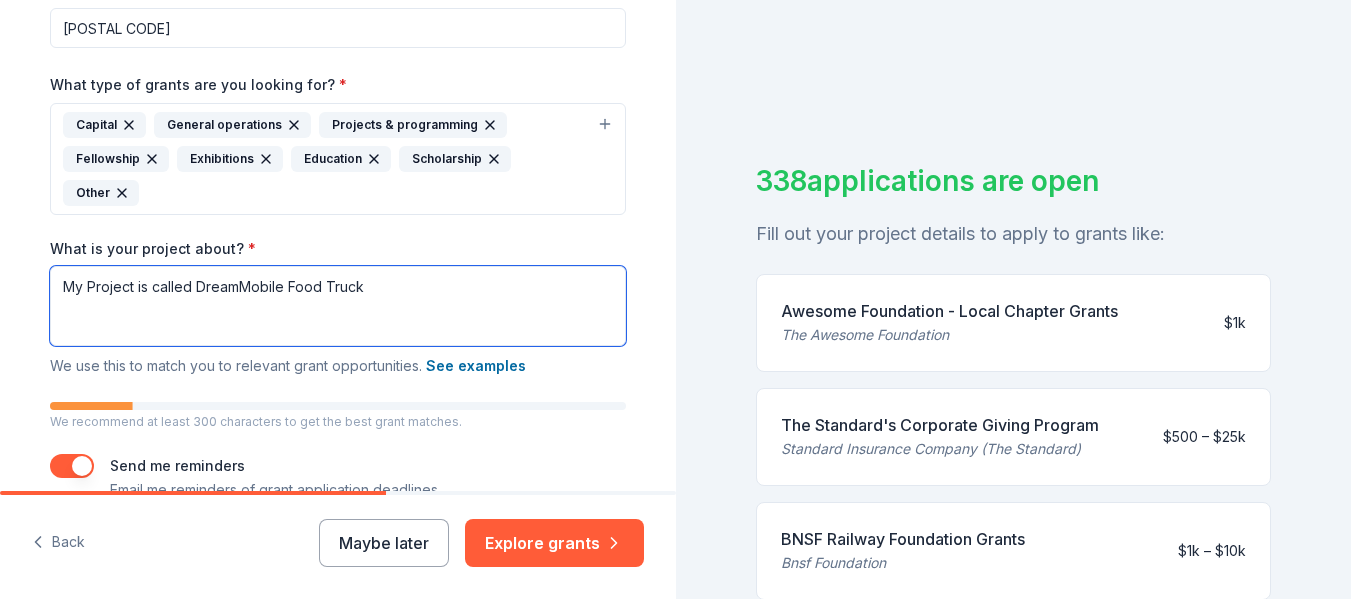 click on "My Project is called DreamMobile Food Truck" at bounding box center [338, 306] 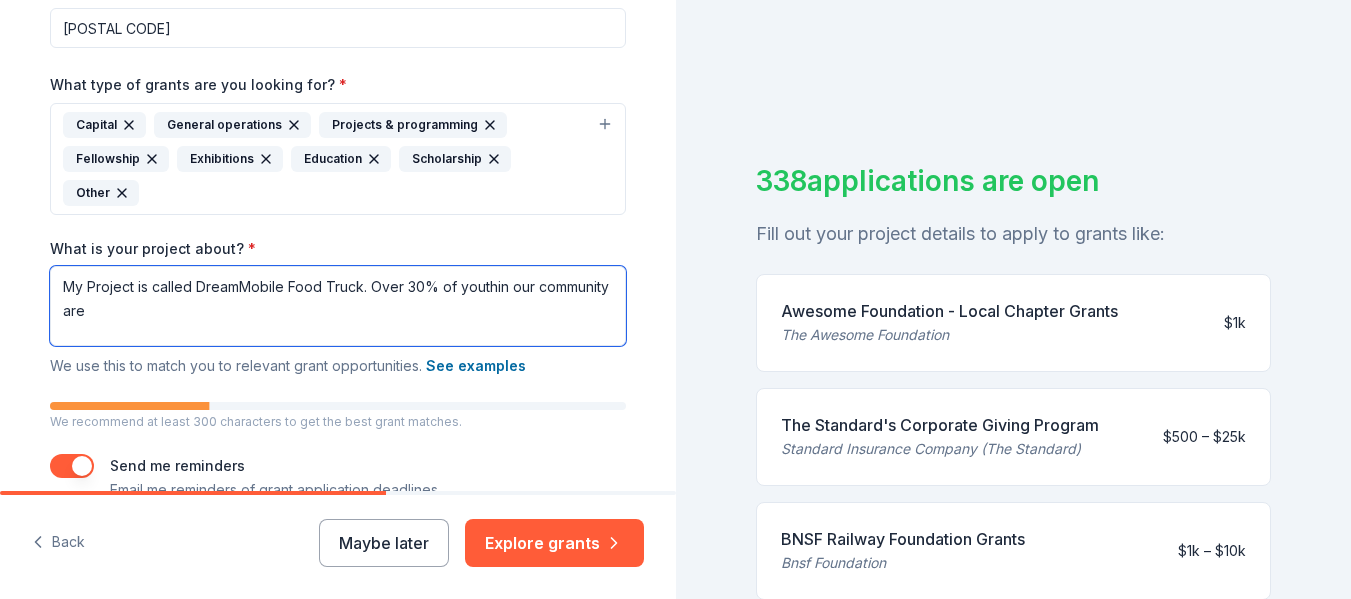click on "My Project is called DreamMobile Food Truck. Over 30% of youthin our community are" at bounding box center [338, 306] 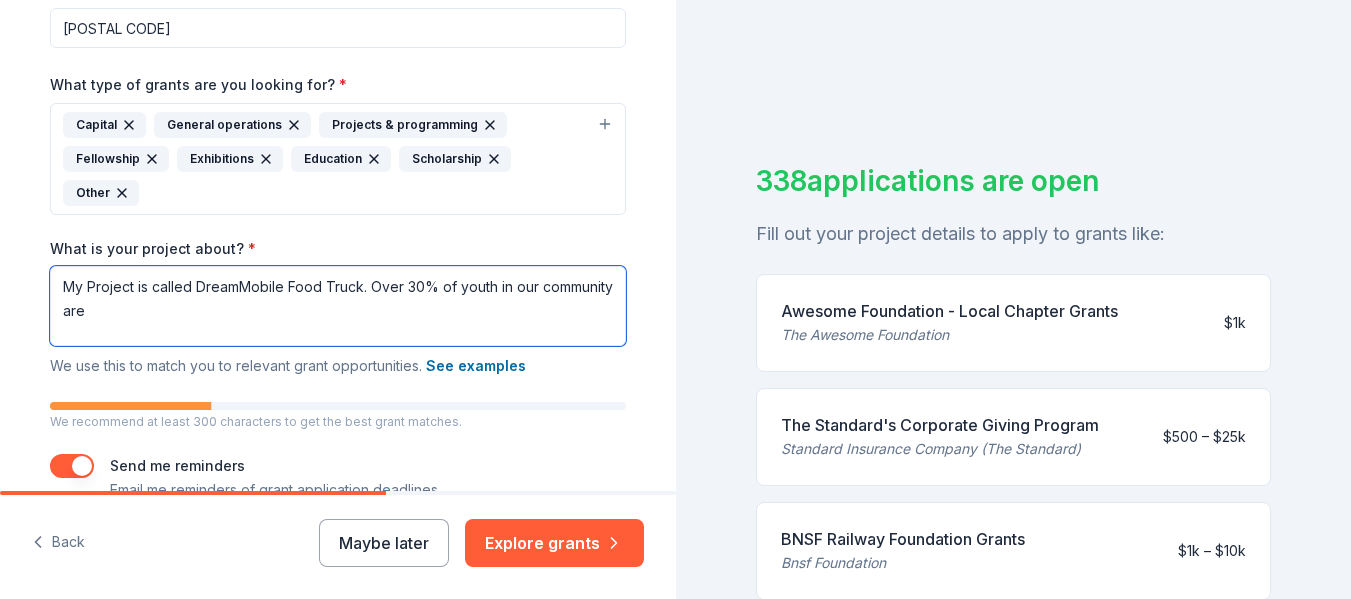 click on "My Project is called DreamMobile Food Truck. Over 30% of youth in our community are" at bounding box center (338, 306) 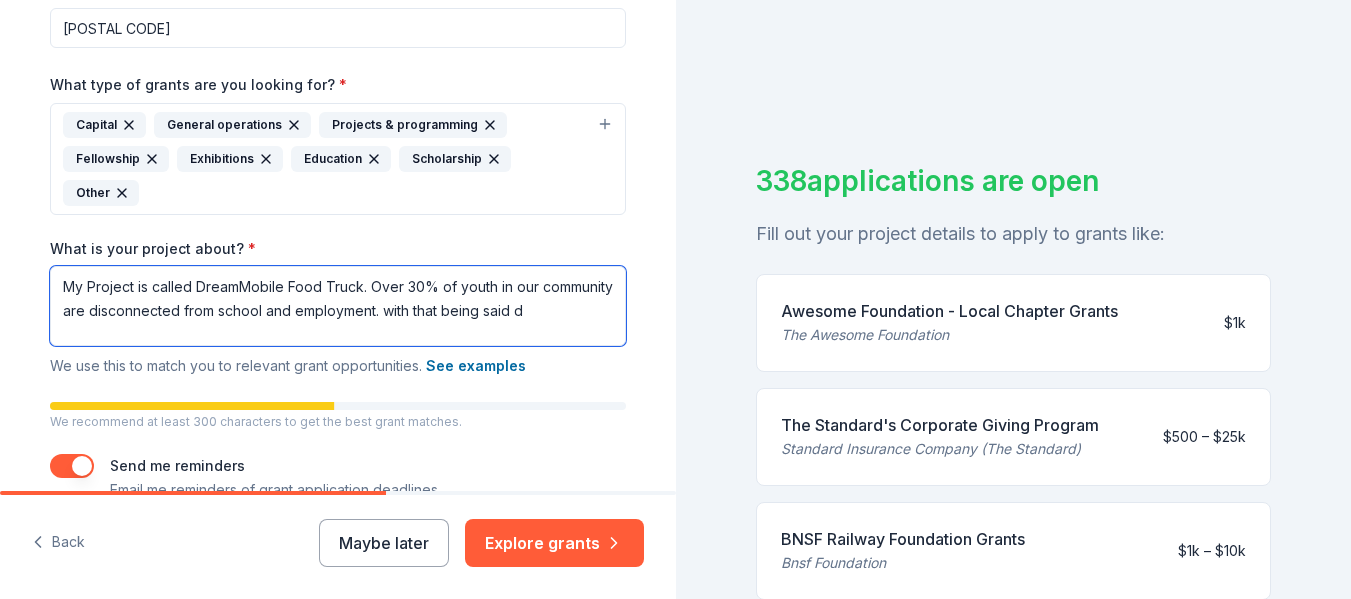 drag, startPoint x: 585, startPoint y: 304, endPoint x: 607, endPoint y: 304, distance: 22 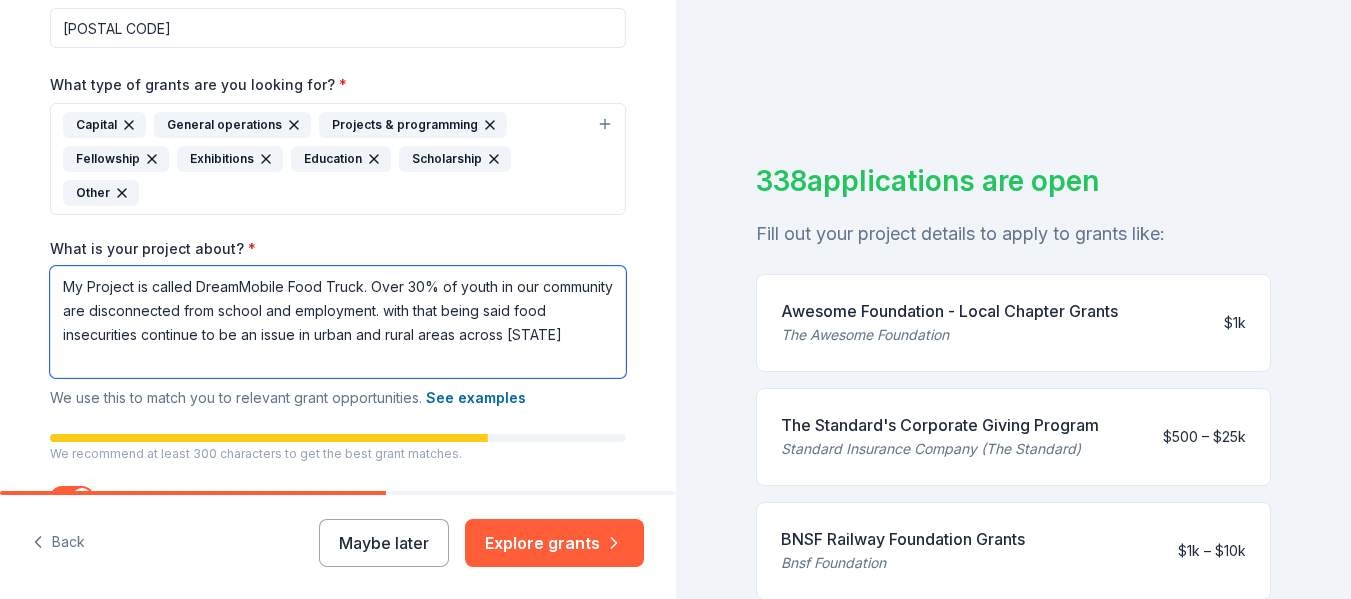 click on "My Project is called DreamMobile Food Truck. Over 30% of youth in our community are disconnected from school and employment. with that being said food insecurities continue to be an issue in urban and rural areas across [STATE]" at bounding box center [338, 322] 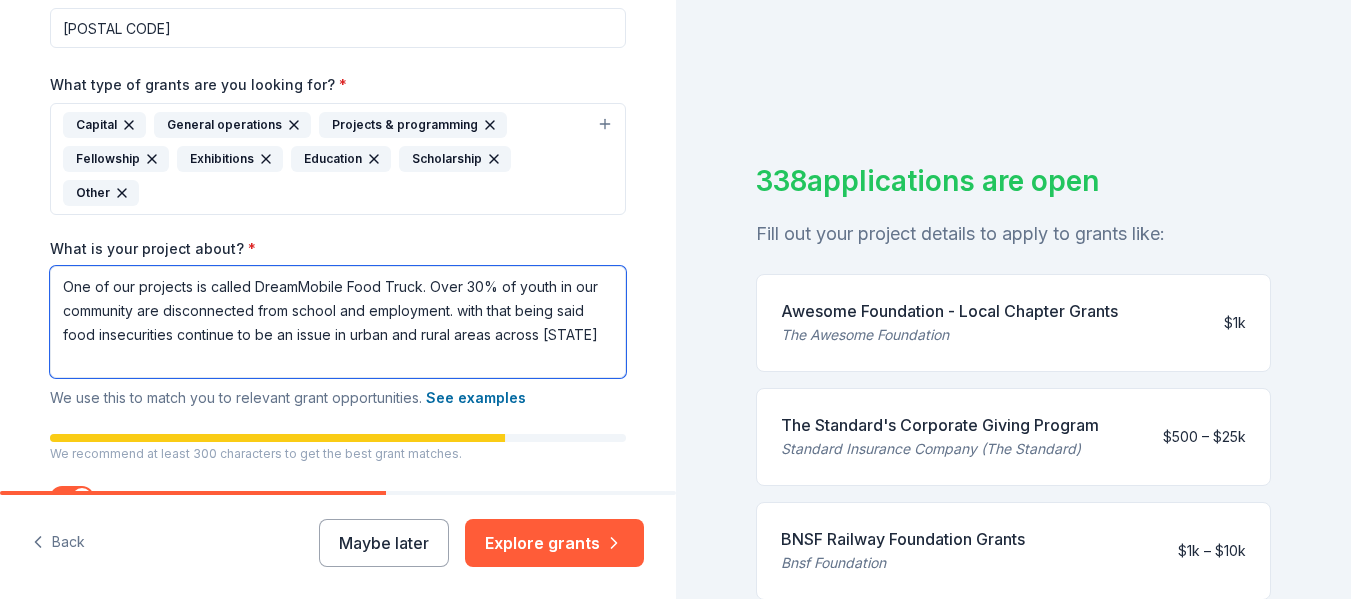 click on "One of our projects is called DreamMobile Food Truck. Over 30% of youth in our community are disconnected from school and employment. with that being said food insecurities continue to be an issue in urban and rural areas across [STATE]" at bounding box center (338, 322) 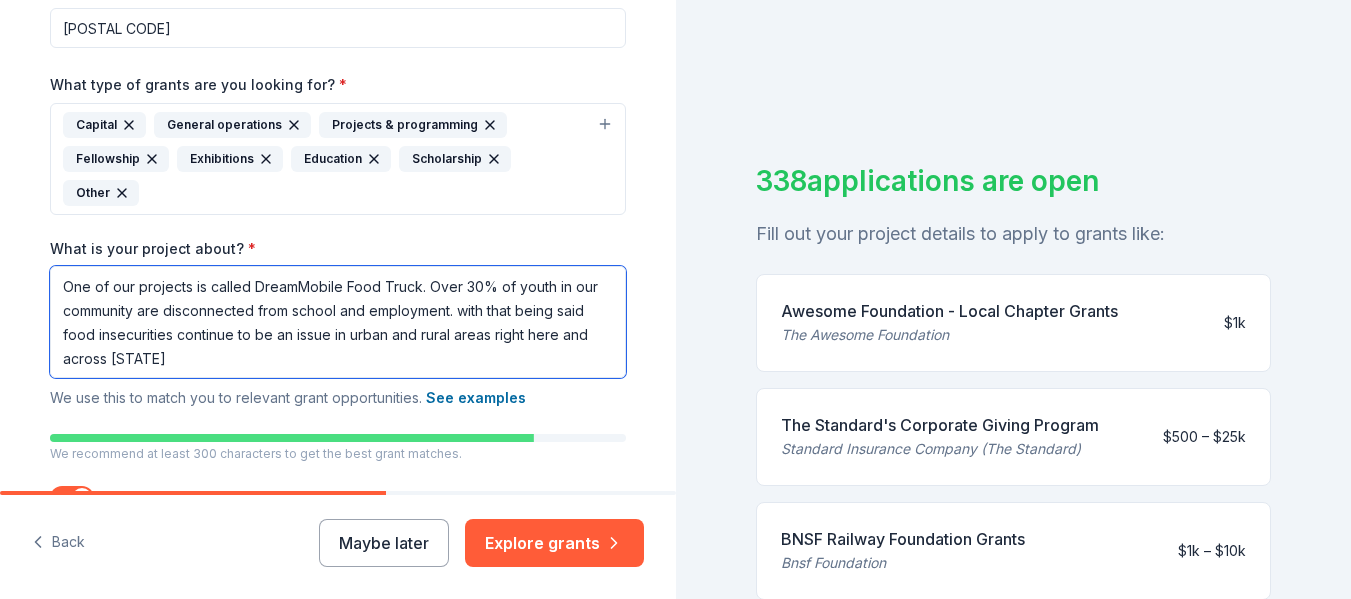 click on "One of our projects is called DreamMobile Food Truck. Over 30% of youth in our community are disconnected from school and employment. with that being said food insecurities continue to be an issue in urban and rural areas right here and across [STATE]" at bounding box center [338, 322] 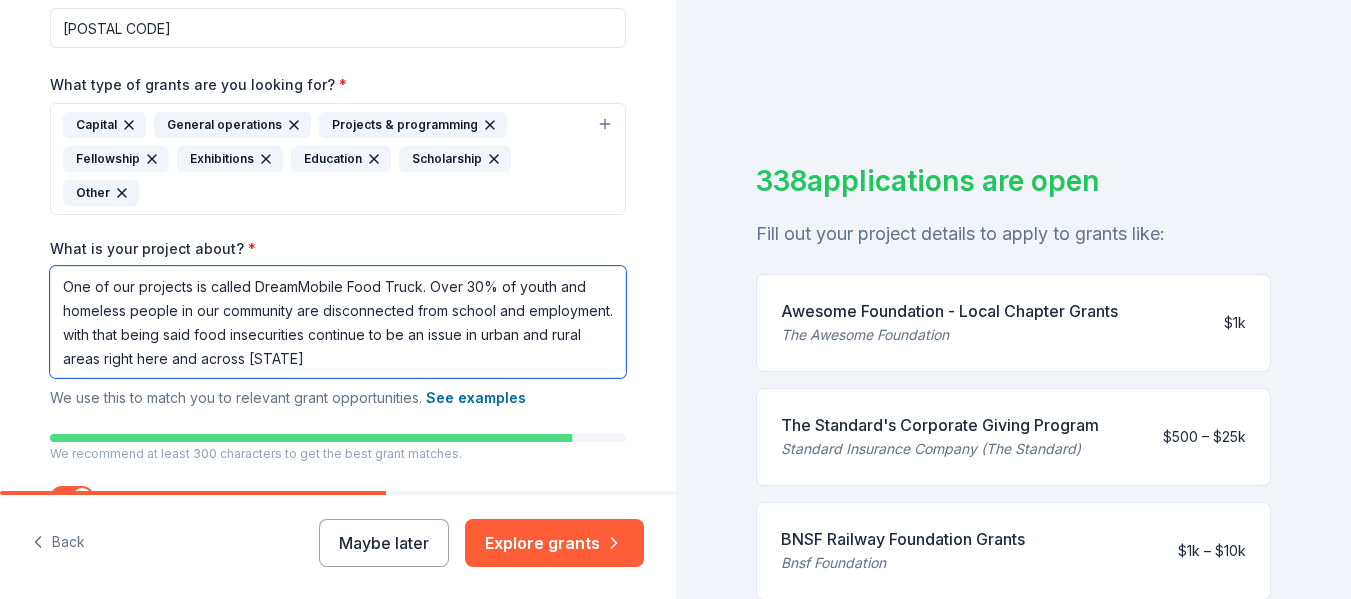 click on "One of our projects is called DreamMobile Food Truck. Over 30% of youth and homeless people in our community are disconnected from school and employment. with that being said food insecurities continue to be an issue in urban and rural areas right here and across [STATE]" at bounding box center (338, 322) 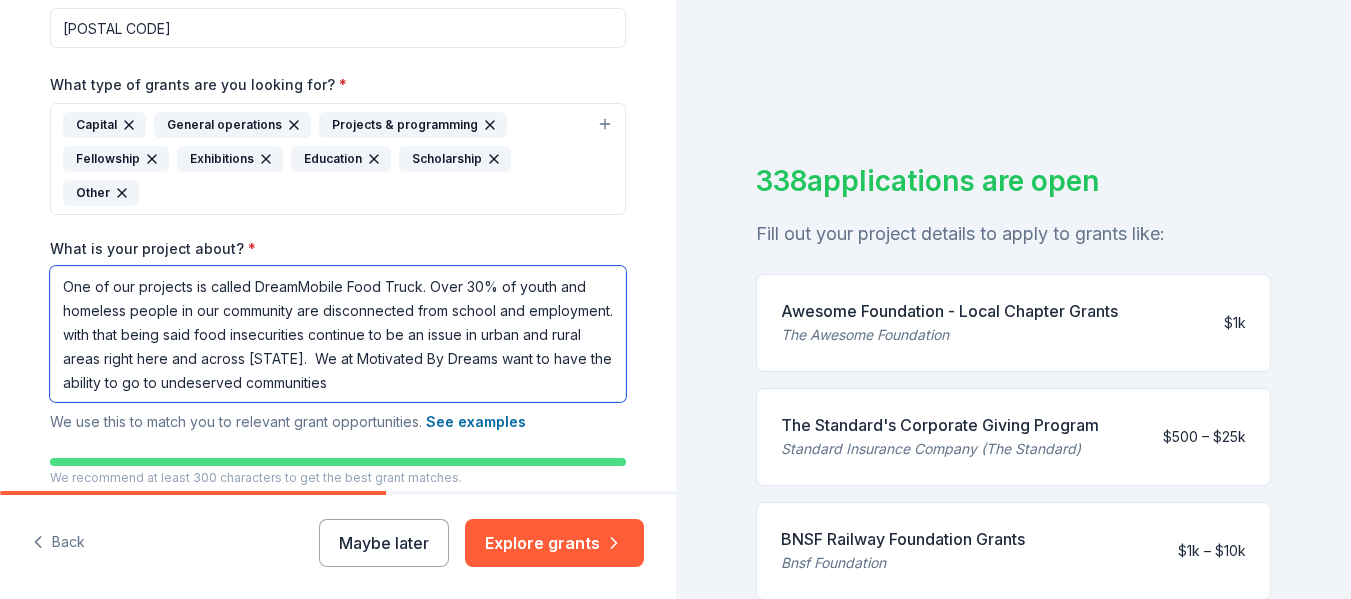 click on "One of our projects is called DreamMobile Food Truck. Over 30% of youth and homeless people in our community are disconnected from school and employment. with that being said food insecurities continue to be an issue in urban and rural areas right here and across [STATE].  We at Motivated By Dreams want to have the ability to go to undeserved communities" at bounding box center (338, 334) 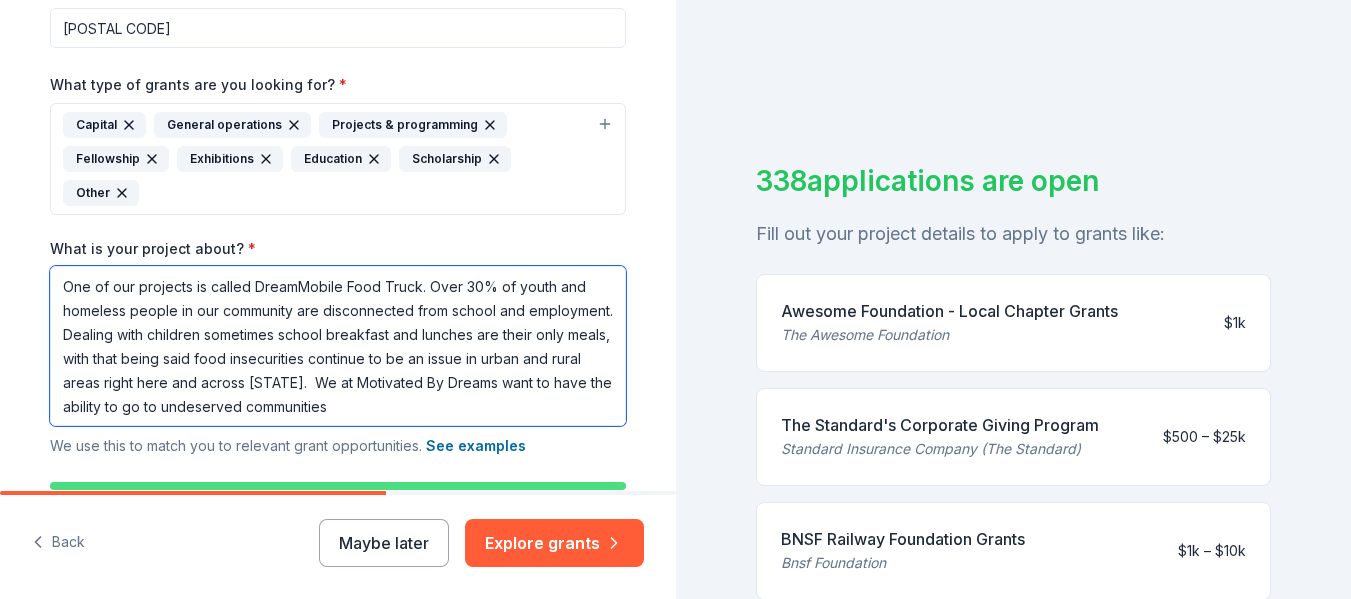 click on "One of our projects is called DreamMobile Food Truck. Over 30% of youth and homeless people in our community are disconnected from school and employment. Dealing with children sometimes school breakfast and lunches are their only meals, with that being said food insecurities continue to be an issue in urban and rural areas right here and across [STATE].  We at Motivated By Dreams want to have the ability to go to undeserved communities" at bounding box center [338, 346] 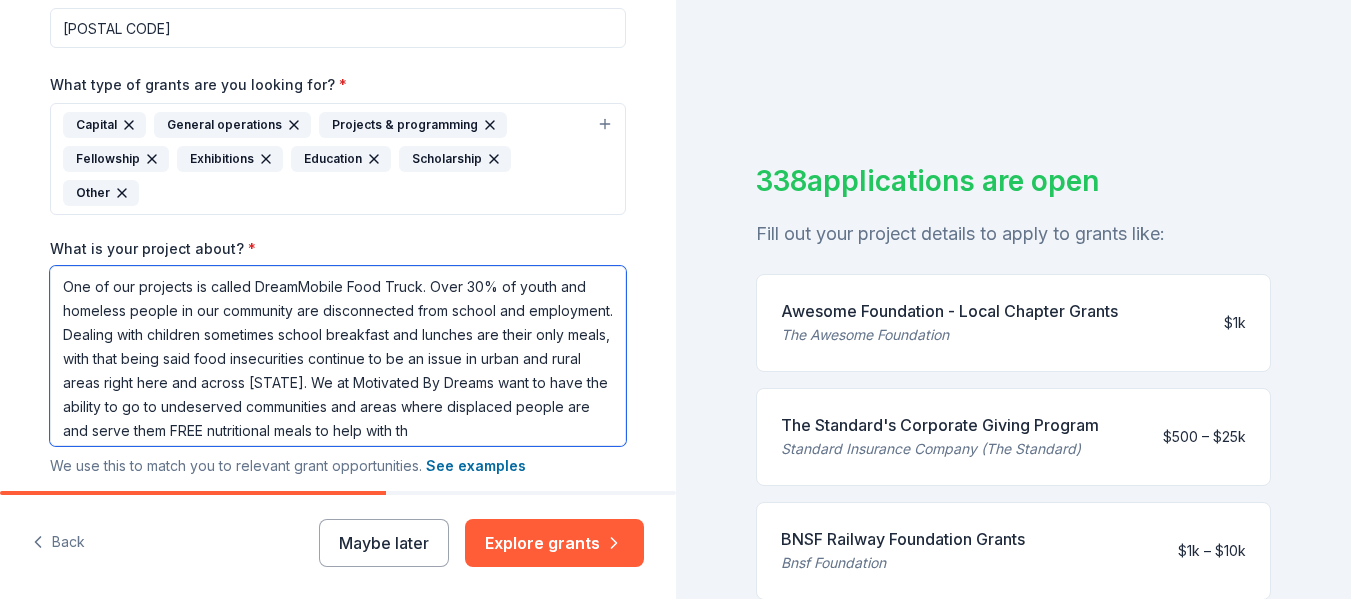 scroll, scrollTop: 19, scrollLeft: 0, axis: vertical 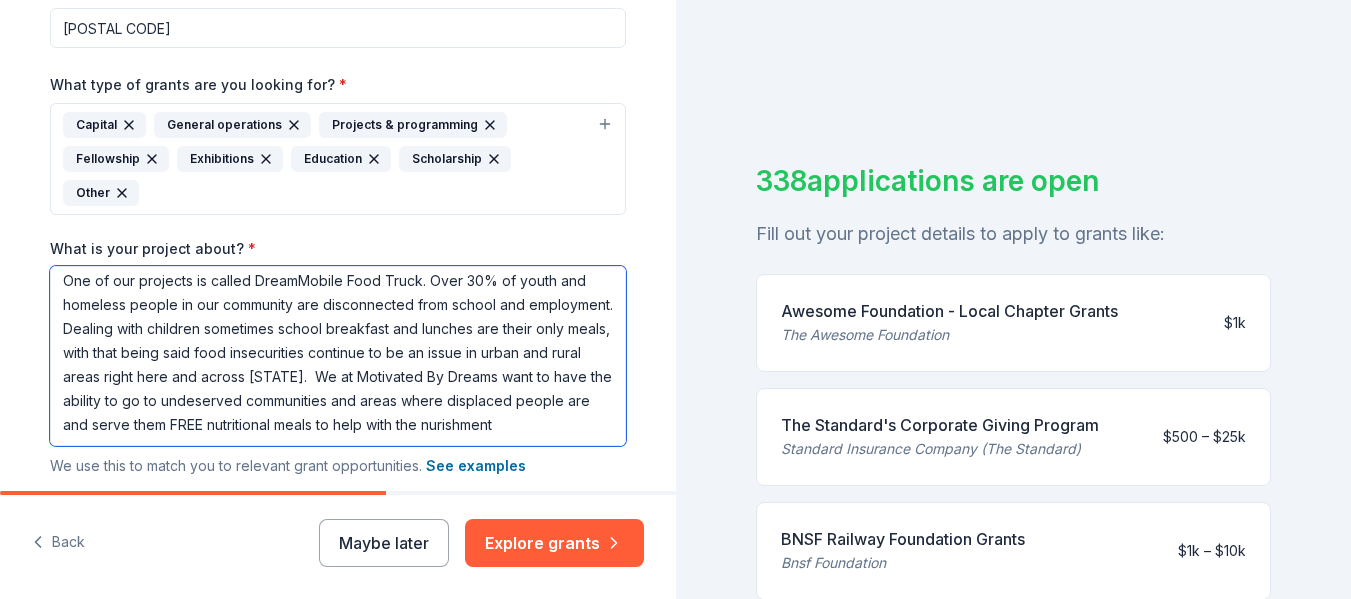 click on "One of our projects is called DreamMobile Food Truck. Over 30% of youth and homeless people in our community are disconnected from school and employment. Dealing with children sometimes school breakfast and lunches are their only meals, with that being said food insecurities continue to be an issue in urban and rural areas right here and across [STATE].  We at Motivated By Dreams want to have the ability to go to undeserved communities and areas where displaced people are and serve them FREE nutritional meals to help with the nurishment" at bounding box center [338, 356] 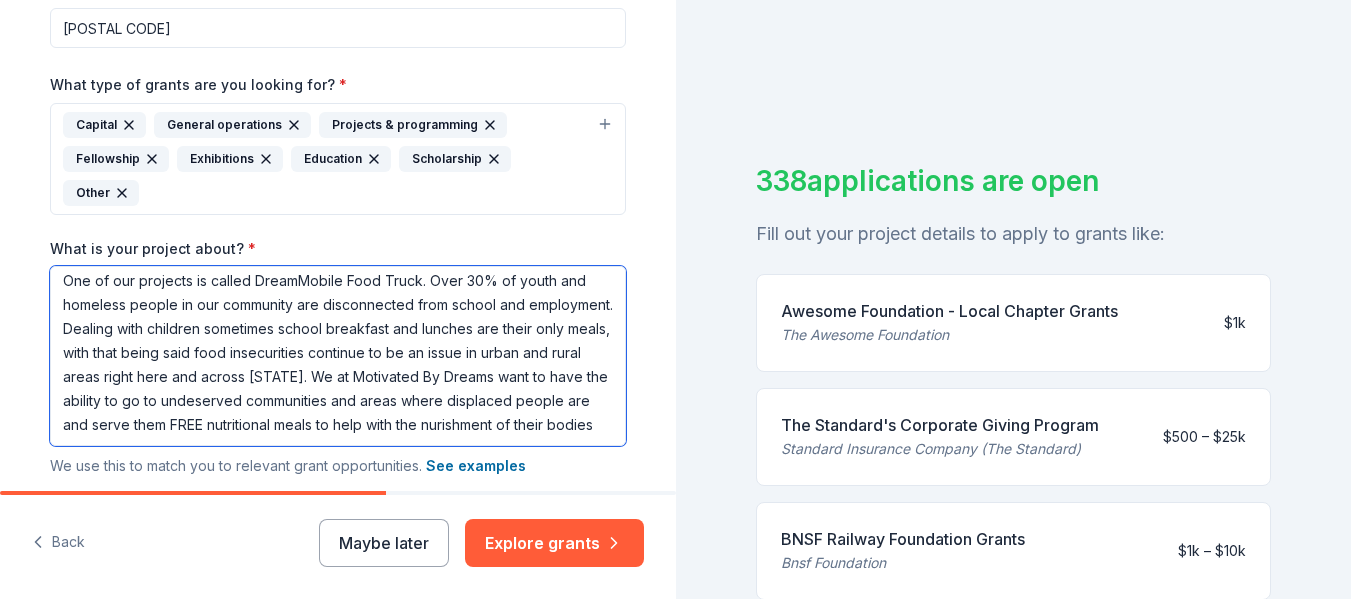 click on "One of our projects is called DreamMobile Food Truck. Over 30% of youth and homeless people in our community are disconnected from school and employment. Dealing with children sometimes school breakfast and lunches are their only meals, with that being said food insecurities continue to be an issue in urban and rural areas right here and across [STATE]. We at Motivated By Dreams want to have the ability to go to undeserved communities and areas where displaced people are and serve them FREE nutritional meals to help with the nurishment of their bodies" at bounding box center (338, 356) 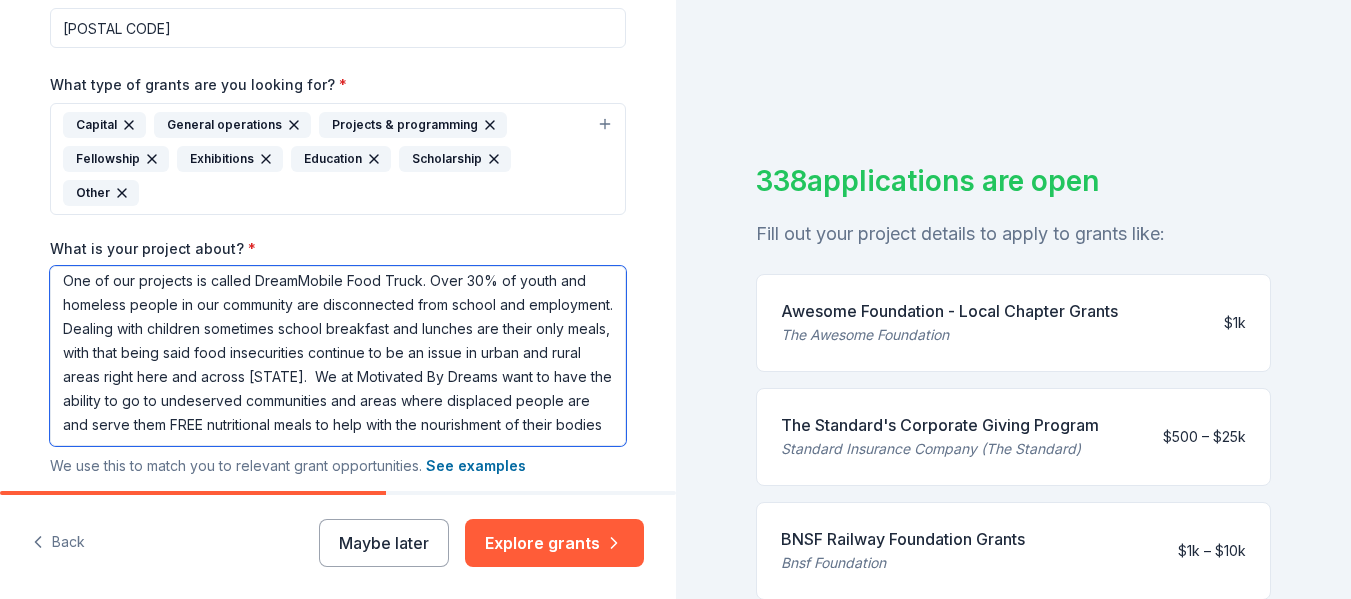 click on "One of our projects is called DreamMobile Food Truck. Over 30% of youth and homeless people in our community are disconnected from school and employment. Dealing with children sometimes school breakfast and lunches are their only meals, with that being said food insecurities continue to be an issue in urban and rural areas right here and across [STATE].  We at Motivated By Dreams want to have the ability to go to undeserved communities and areas where displaced people are and serve them FREE nutritional meals to help with the nourishment of their bodies" at bounding box center [338, 356] 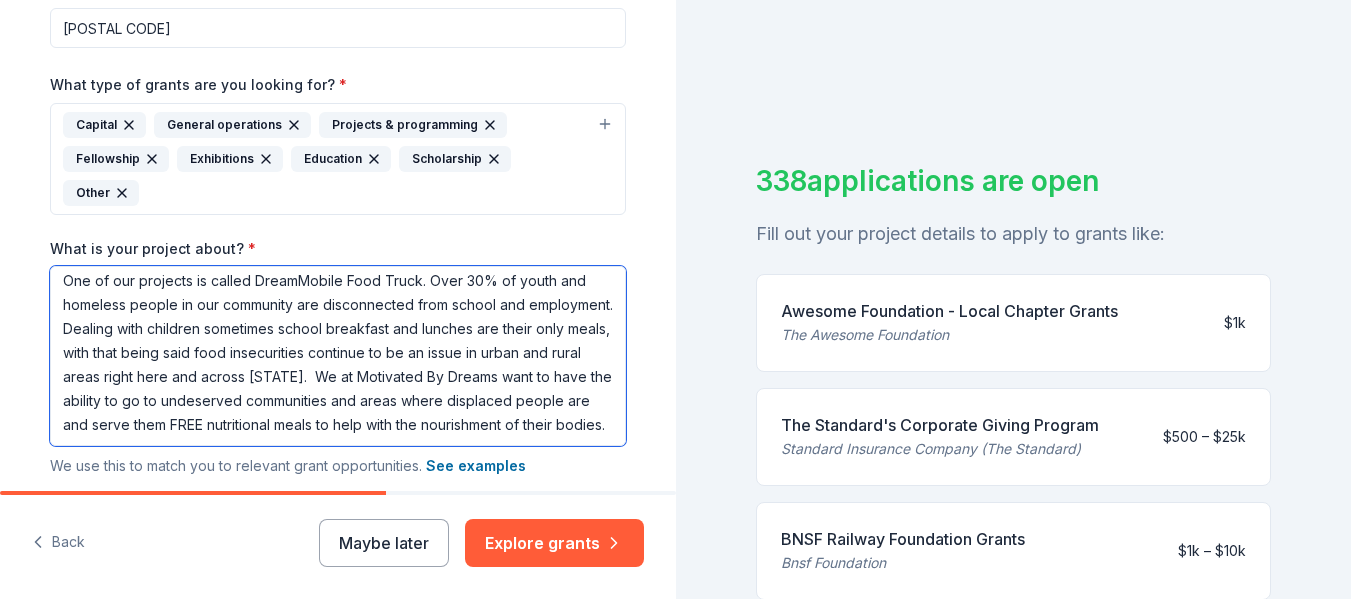 scroll, scrollTop: 0, scrollLeft: 0, axis: both 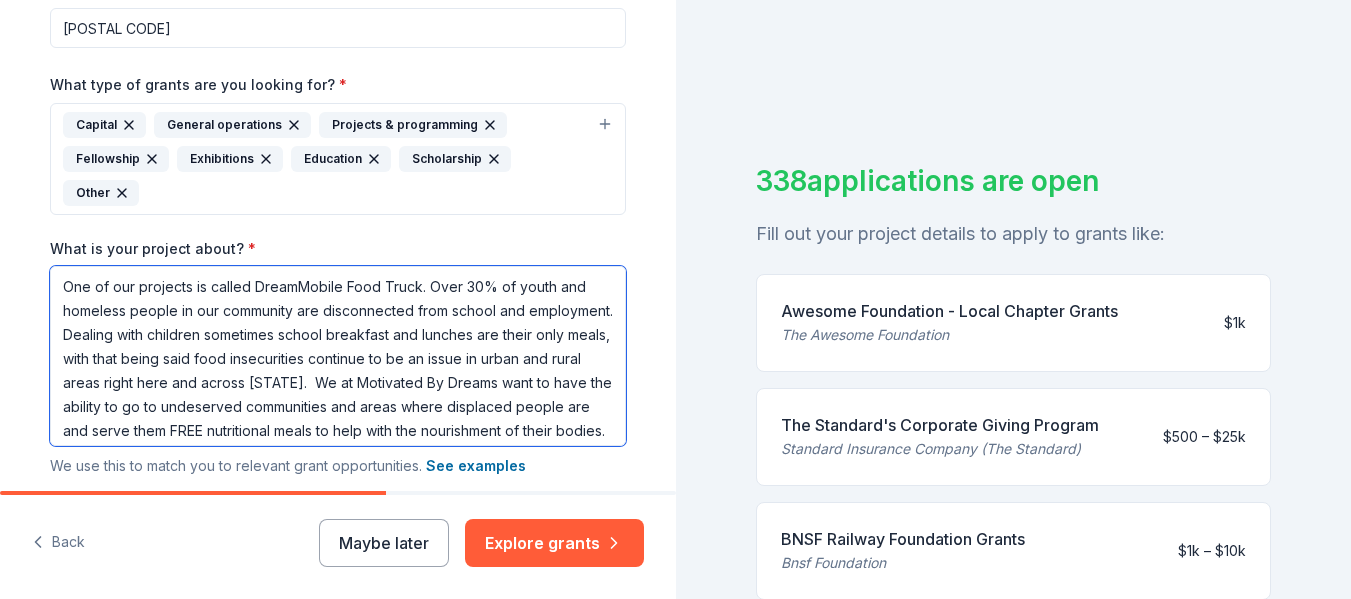 drag, startPoint x: 269, startPoint y: 440, endPoint x: 8, endPoint y: 234, distance: 332.50113 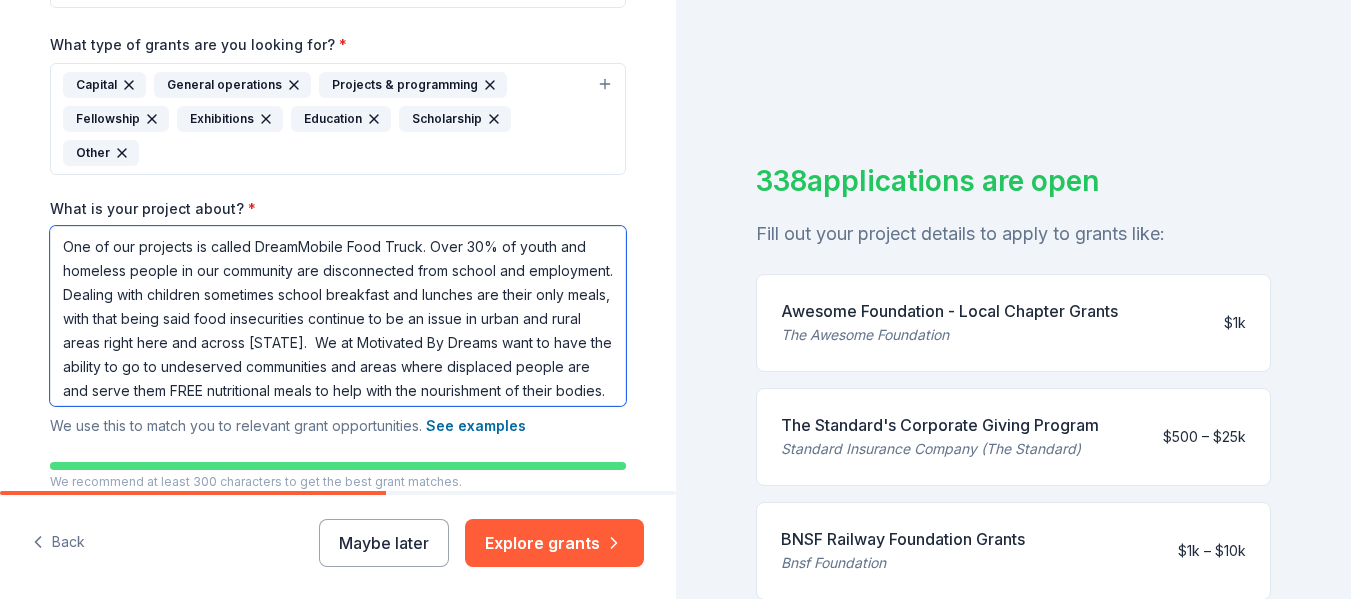 scroll, scrollTop: 635, scrollLeft: 0, axis: vertical 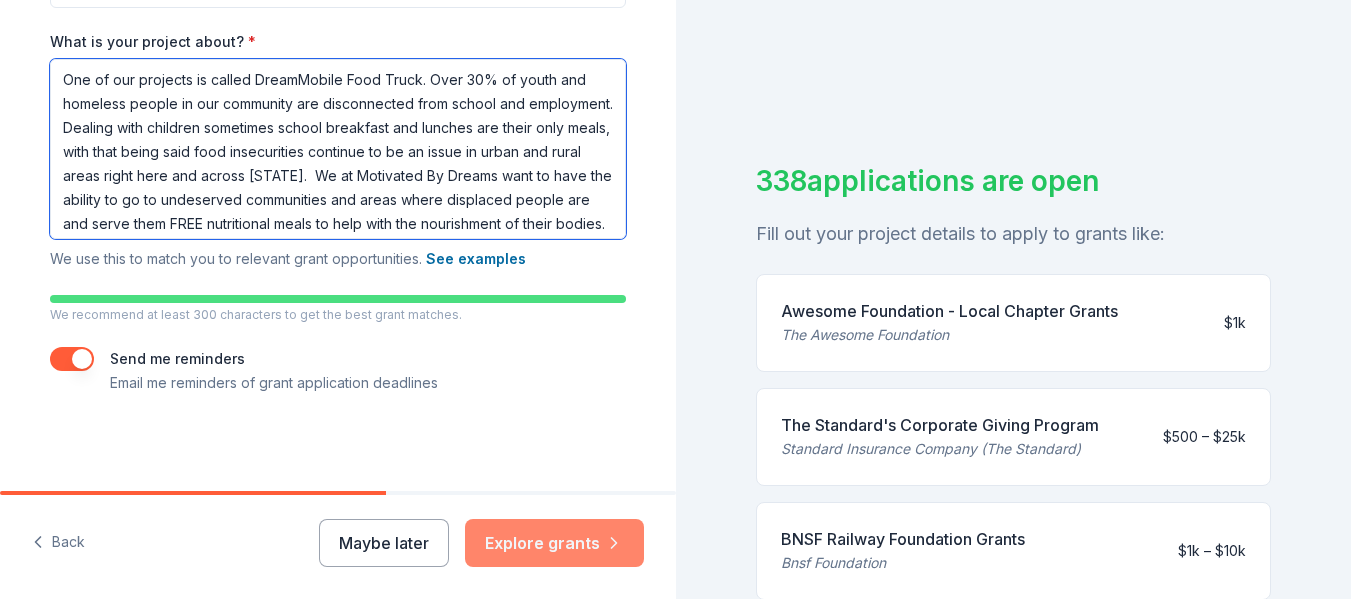 type on "One of our projects is called DreamMobile Food Truck. Over 30% of youth and homeless people in our community are disconnected from school and employment. Dealing with children sometimes school breakfast and lunches are their only meals, with that being said food insecurities continue to be an issue in urban and rural areas right here and across [STATE].  We at Motivated By Dreams want to have the ability to go to undeserved communities and areas where displaced people are and serve them FREE nutritional meals to help with the nourishment of their bodies." 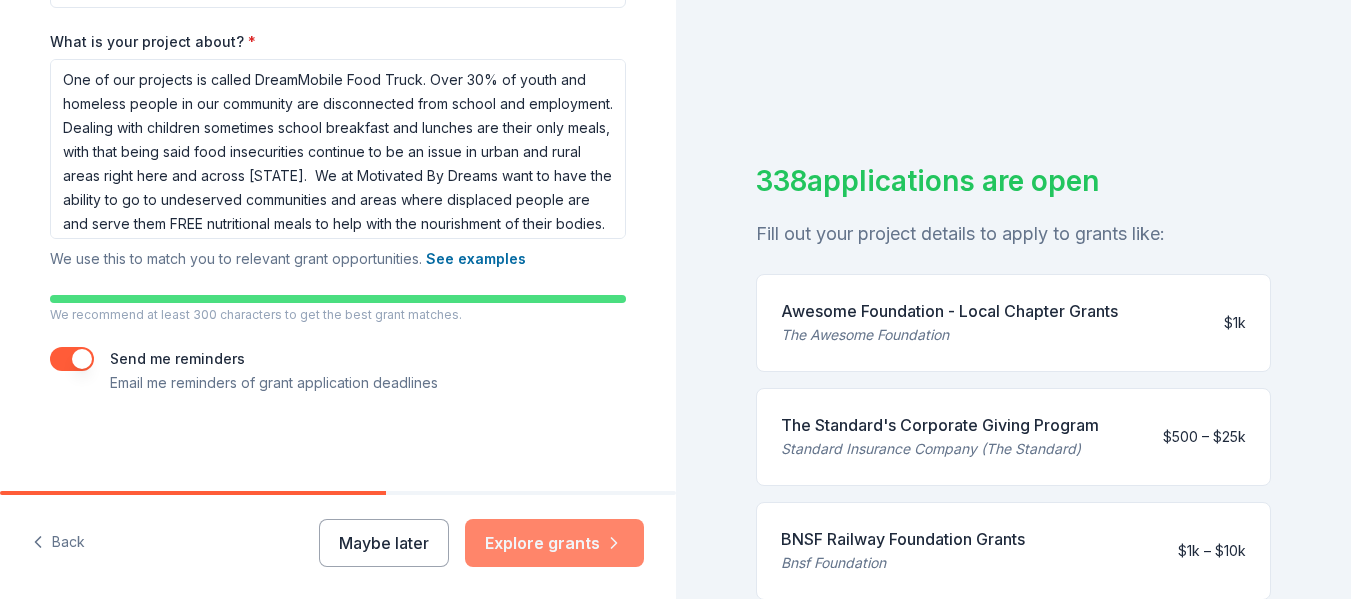 click on "Explore grants" at bounding box center [554, 543] 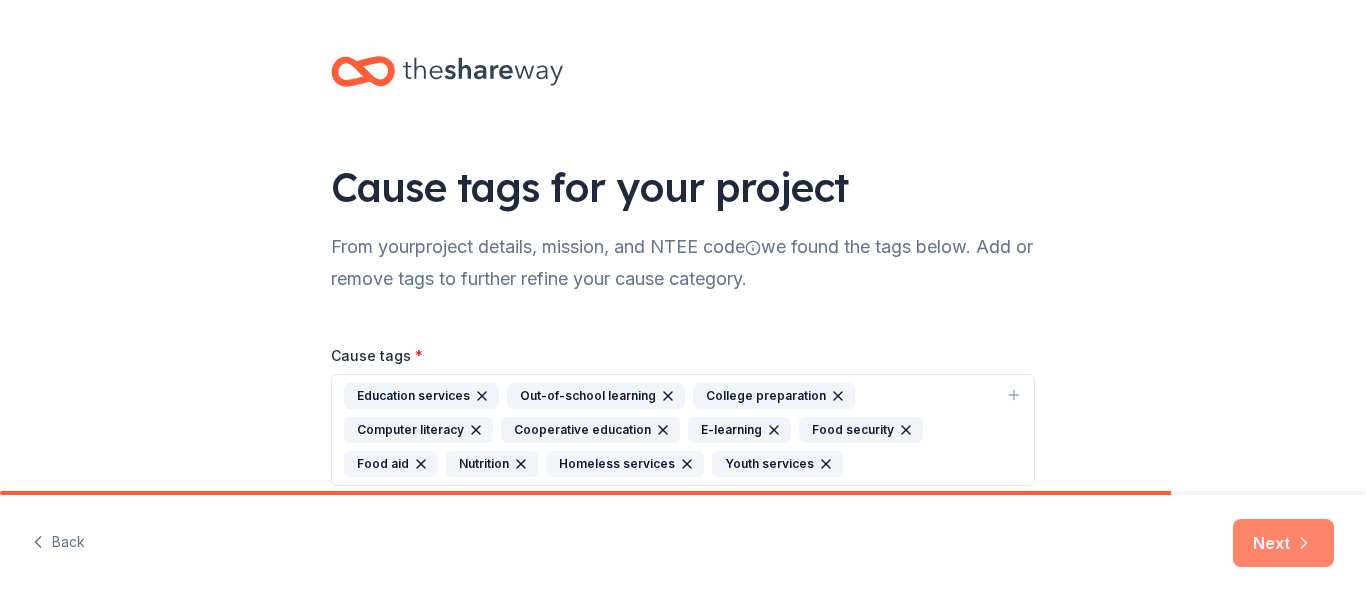click on "Next" at bounding box center [1283, 543] 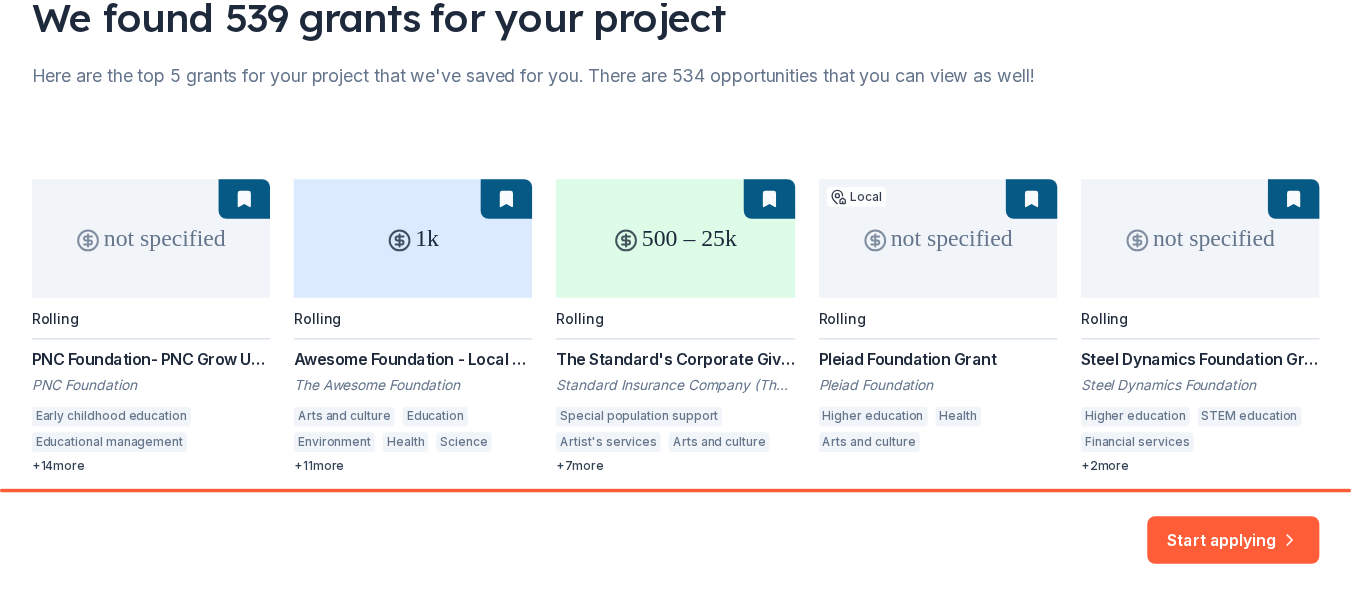 scroll, scrollTop: 254, scrollLeft: 0, axis: vertical 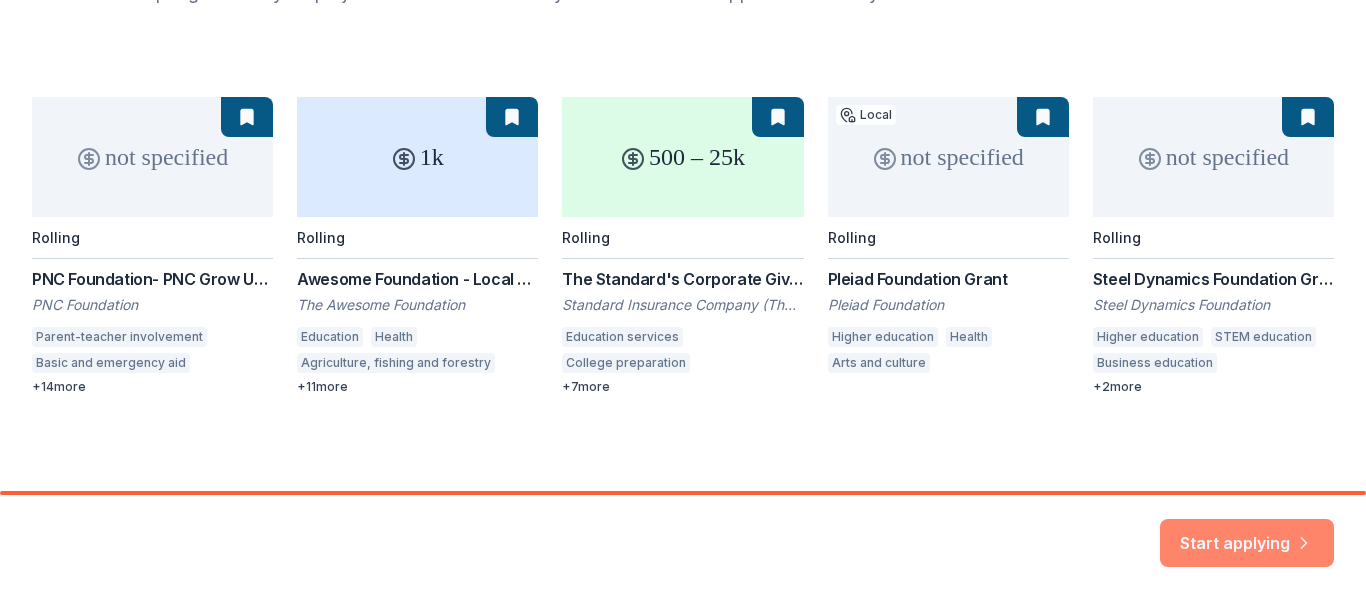 click on "Start applying" at bounding box center [1247, 531] 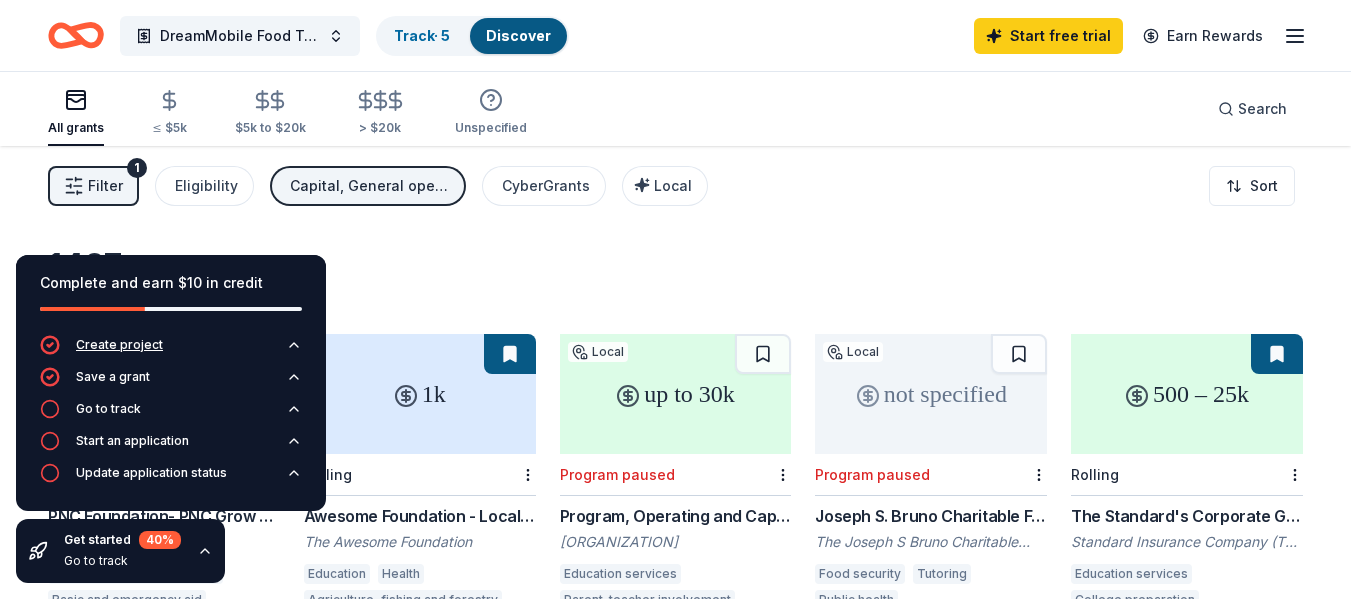 click on "Create project" at bounding box center (119, 345) 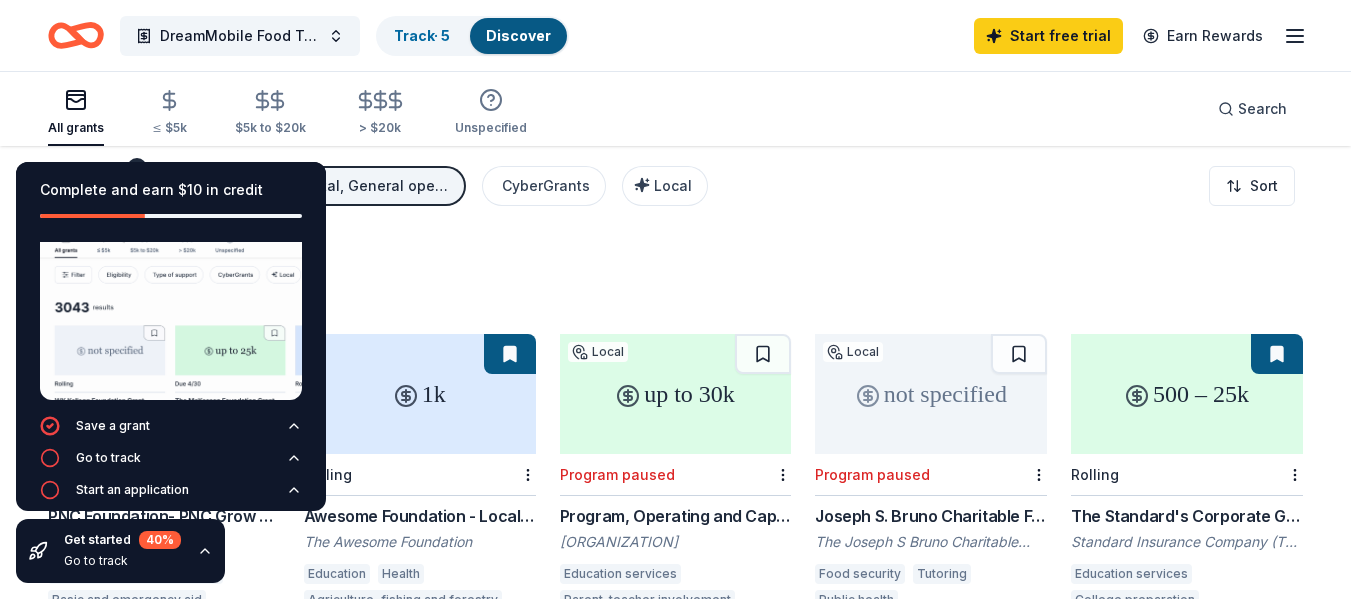 scroll, scrollTop: 0, scrollLeft: 0, axis: both 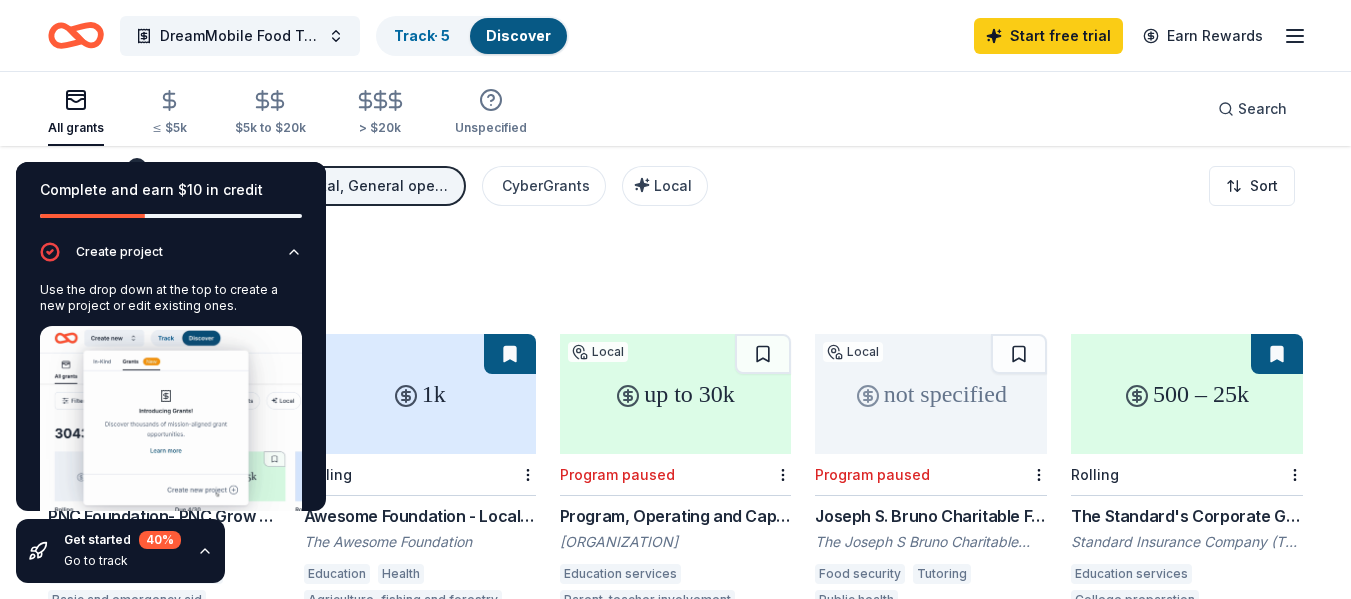 click on "Filter 1 Eligibility Capital, General operations, Projects & programming, Fellowship, Exhibitions, Education, Scholarship, Other CyberGrants Local Sort" at bounding box center (675, 186) 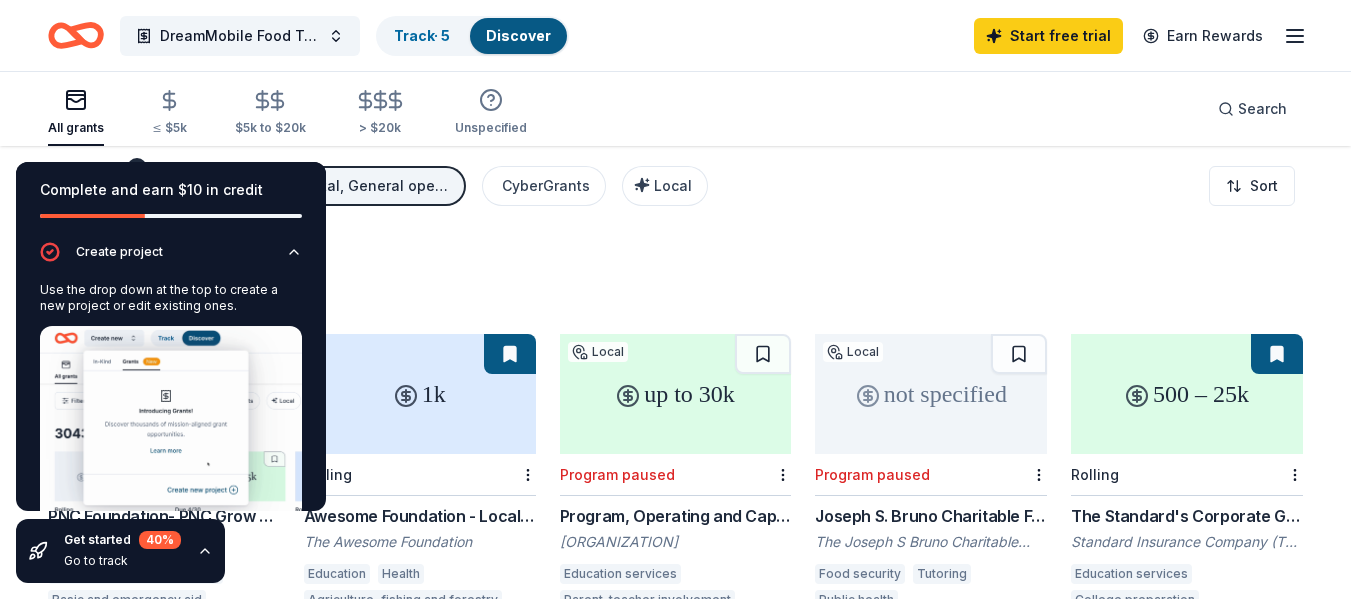 click on "500 – 25k" at bounding box center [1187, 394] 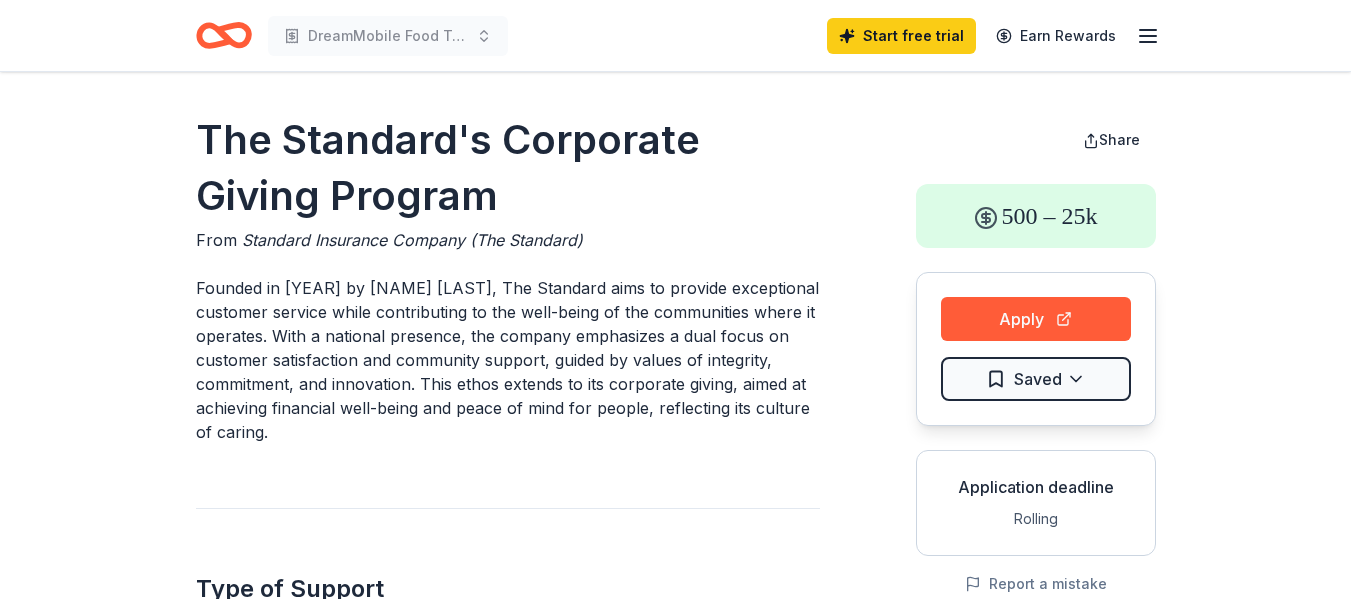 scroll, scrollTop: 0, scrollLeft: 0, axis: both 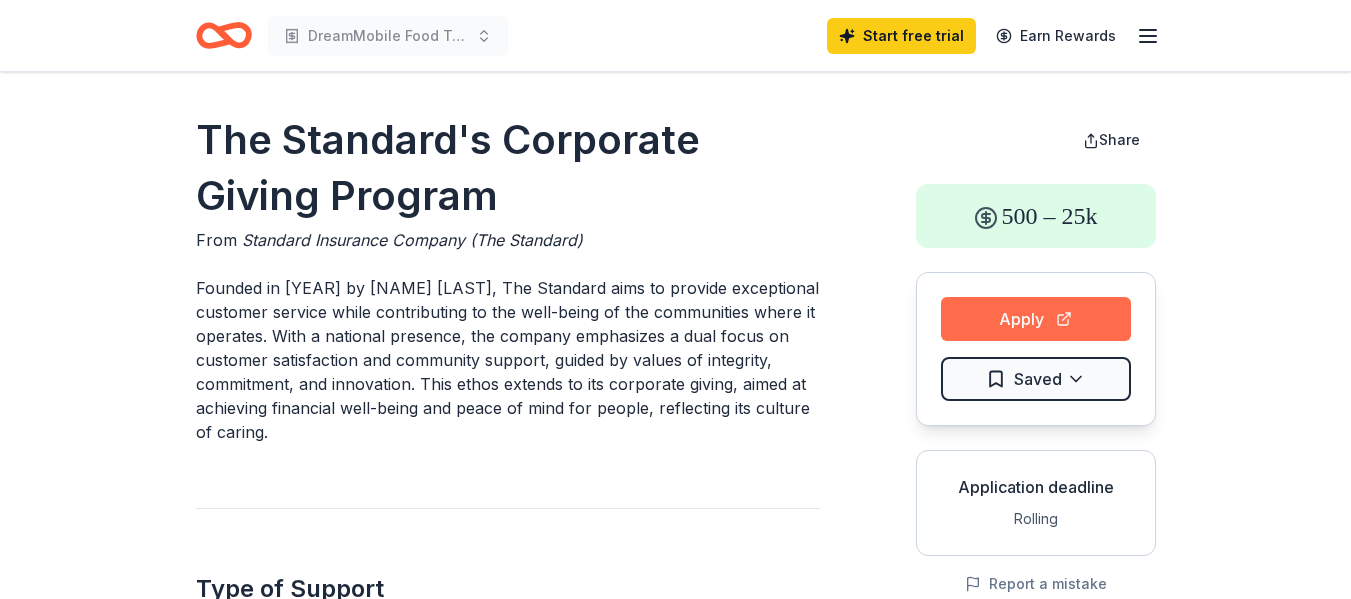 click on "Apply" at bounding box center (1036, 319) 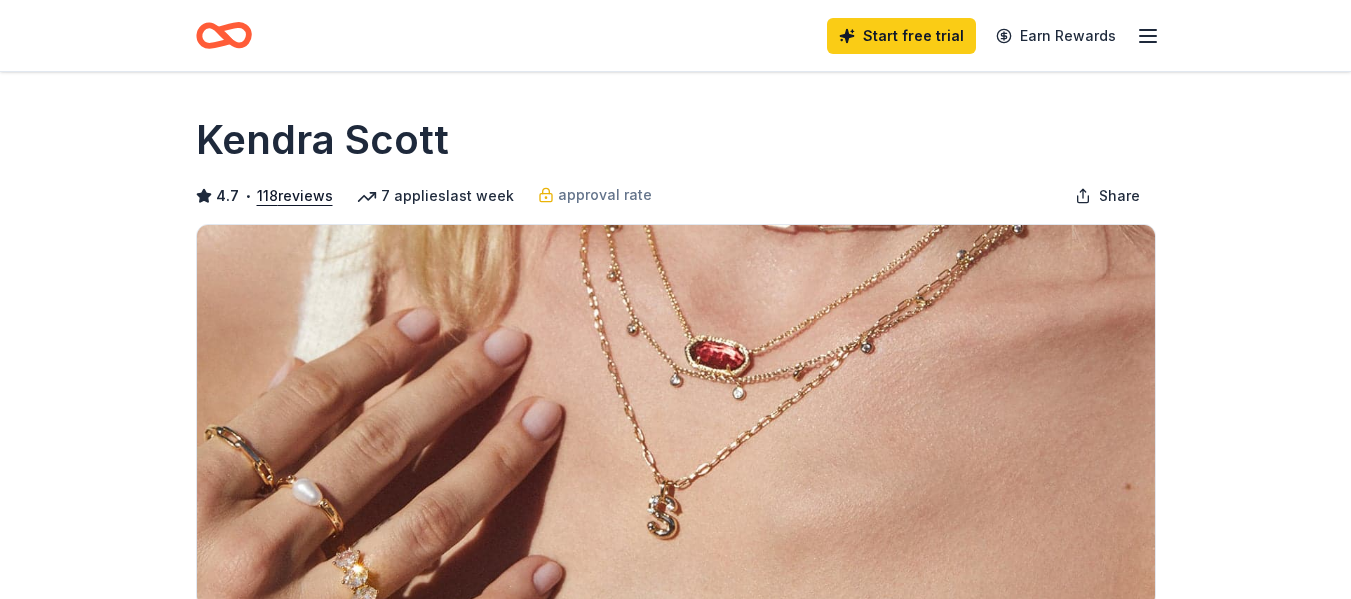 scroll, scrollTop: 0, scrollLeft: 0, axis: both 